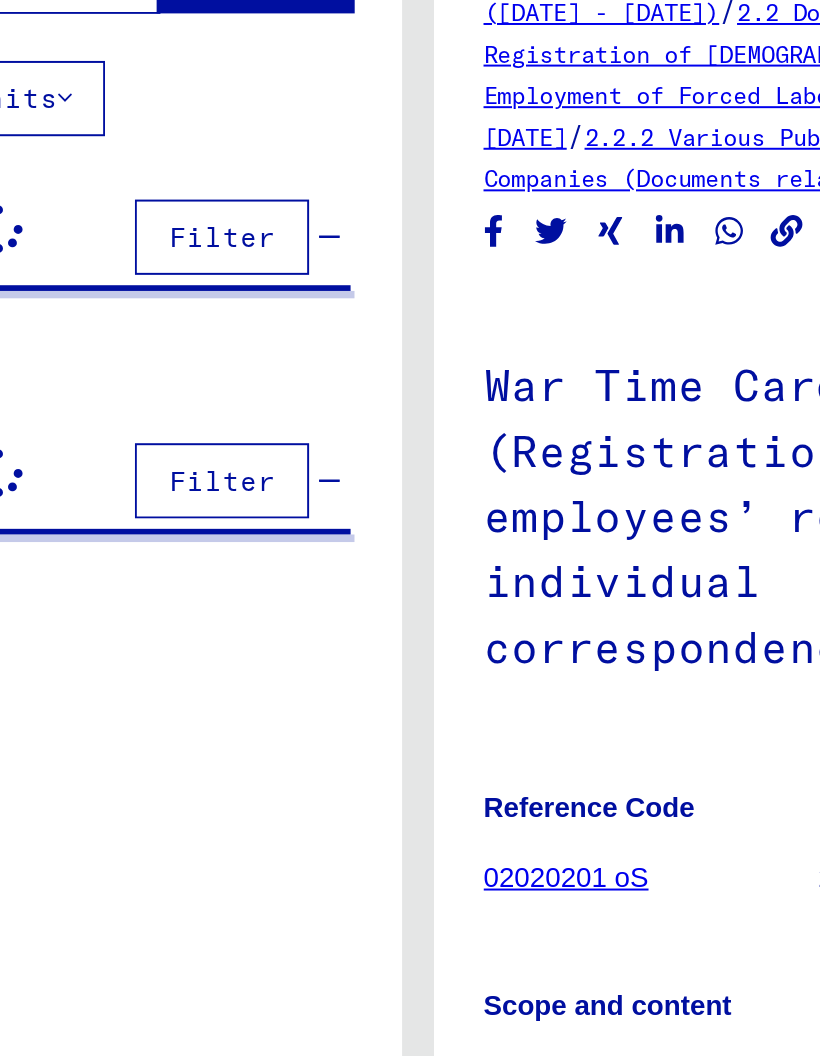 scroll, scrollTop: 0, scrollLeft: 0, axis: both 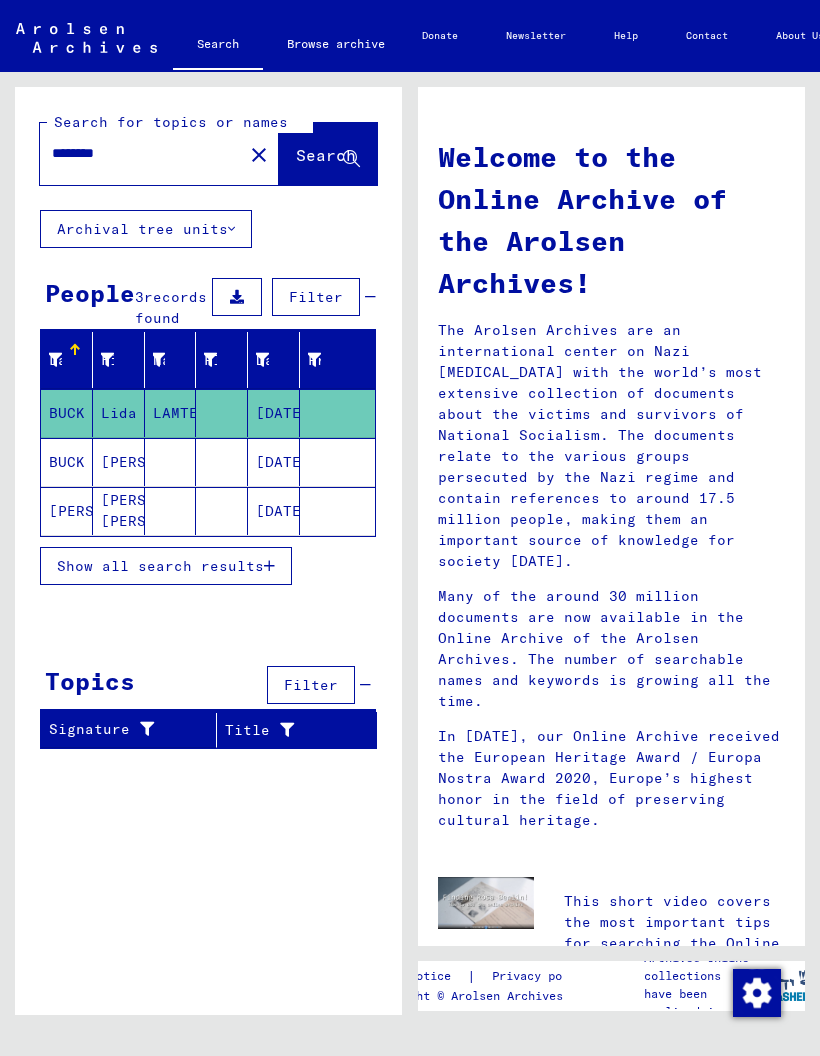 type on "**********" 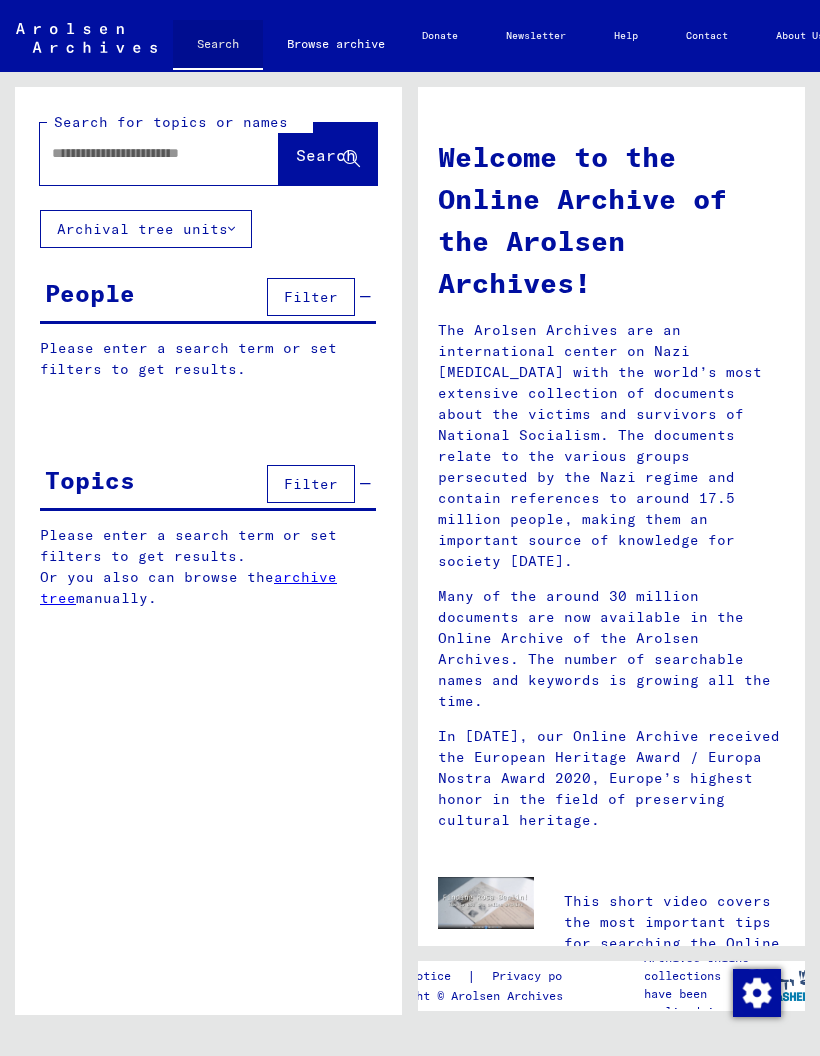 click on "Search" 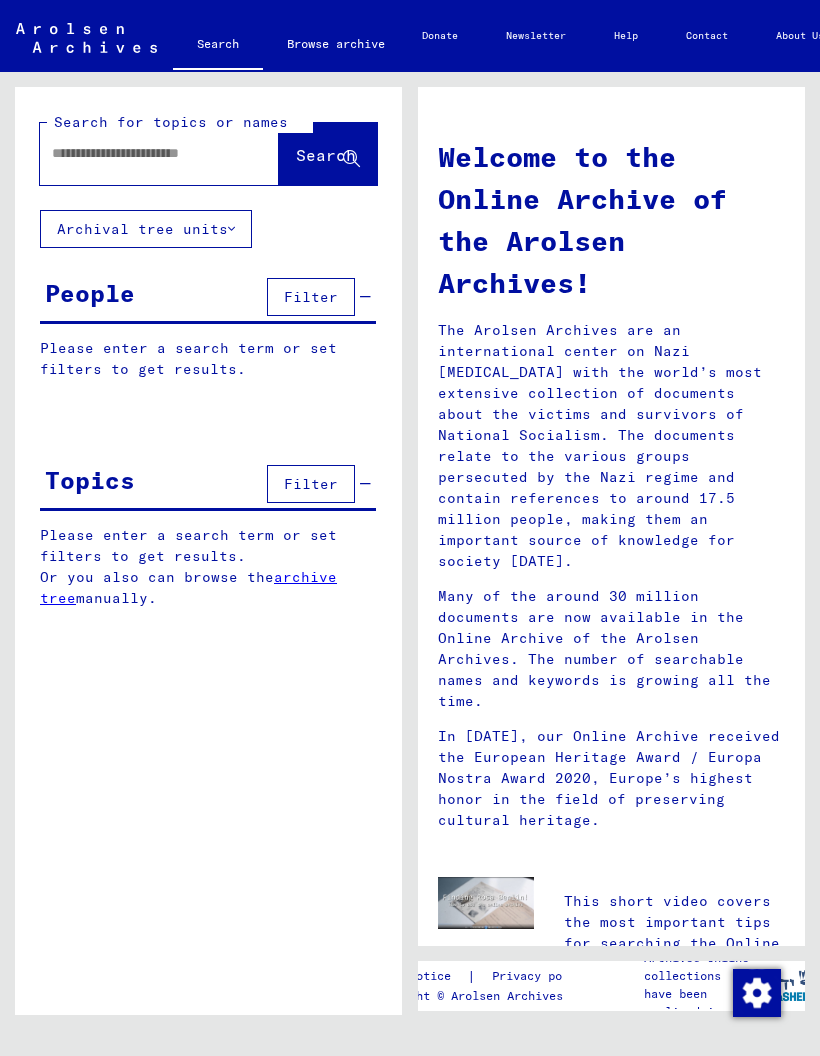 click at bounding box center (135, 153) 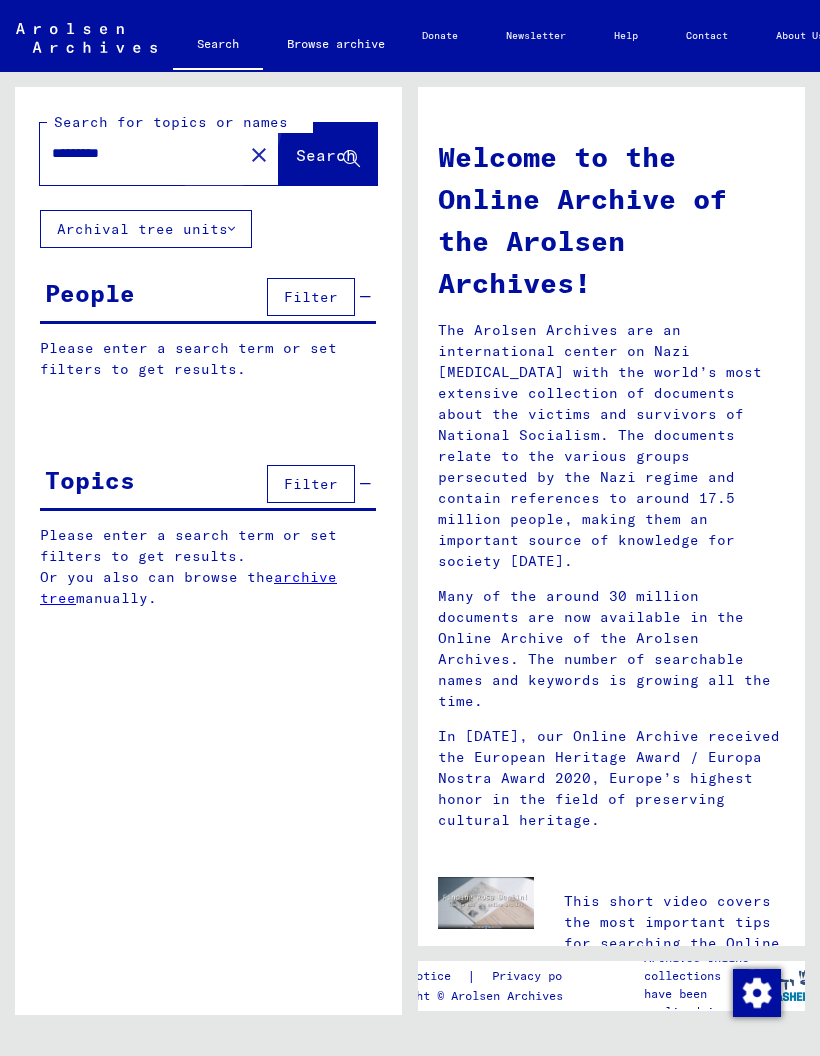 type on "*********" 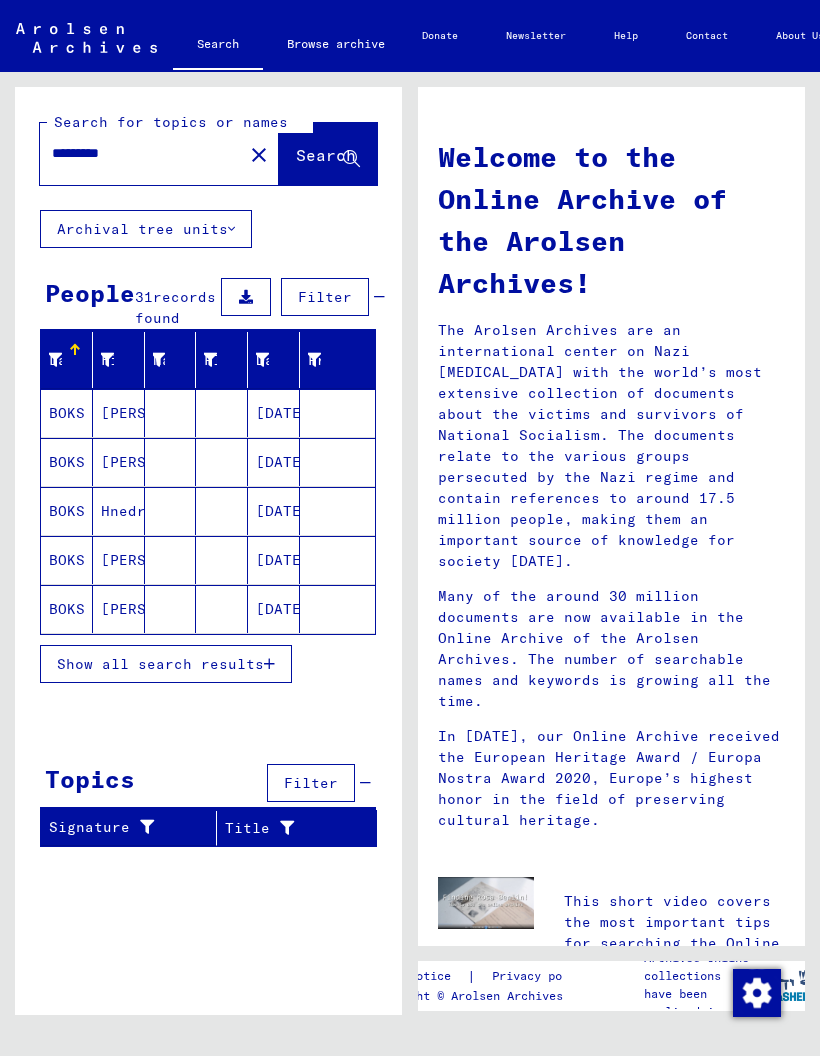 click at bounding box center (269, 664) 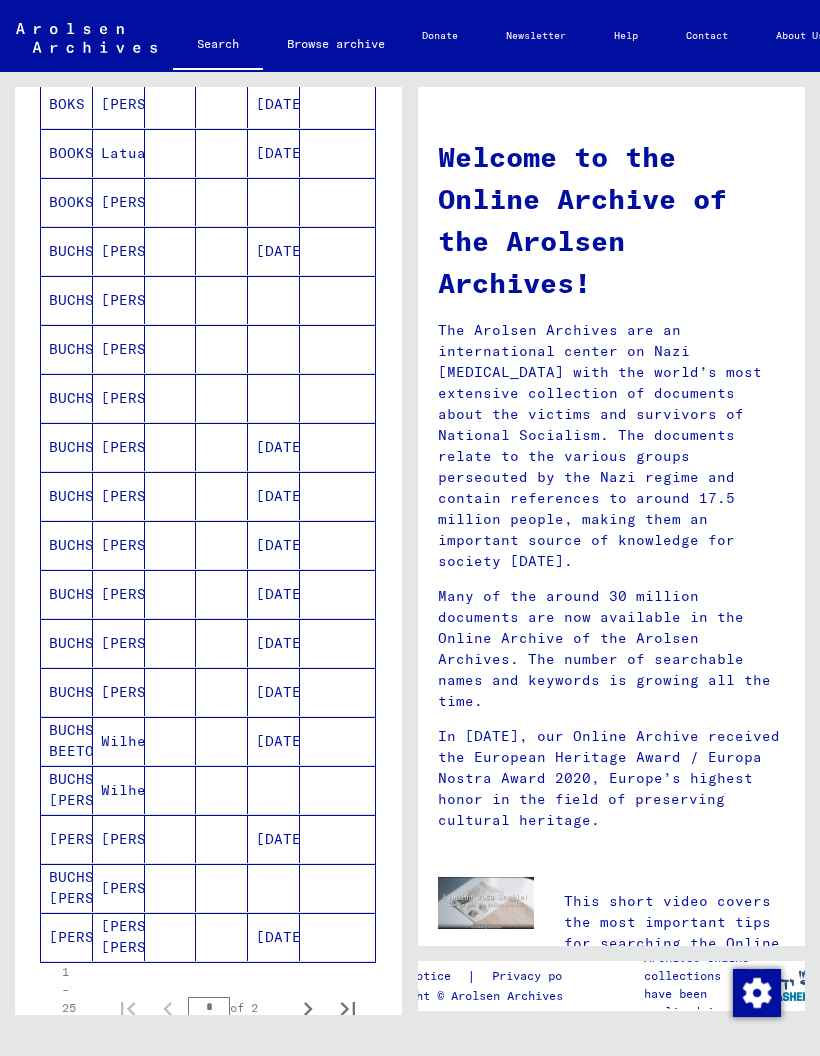 scroll, scrollTop: 652, scrollLeft: 0, axis: vertical 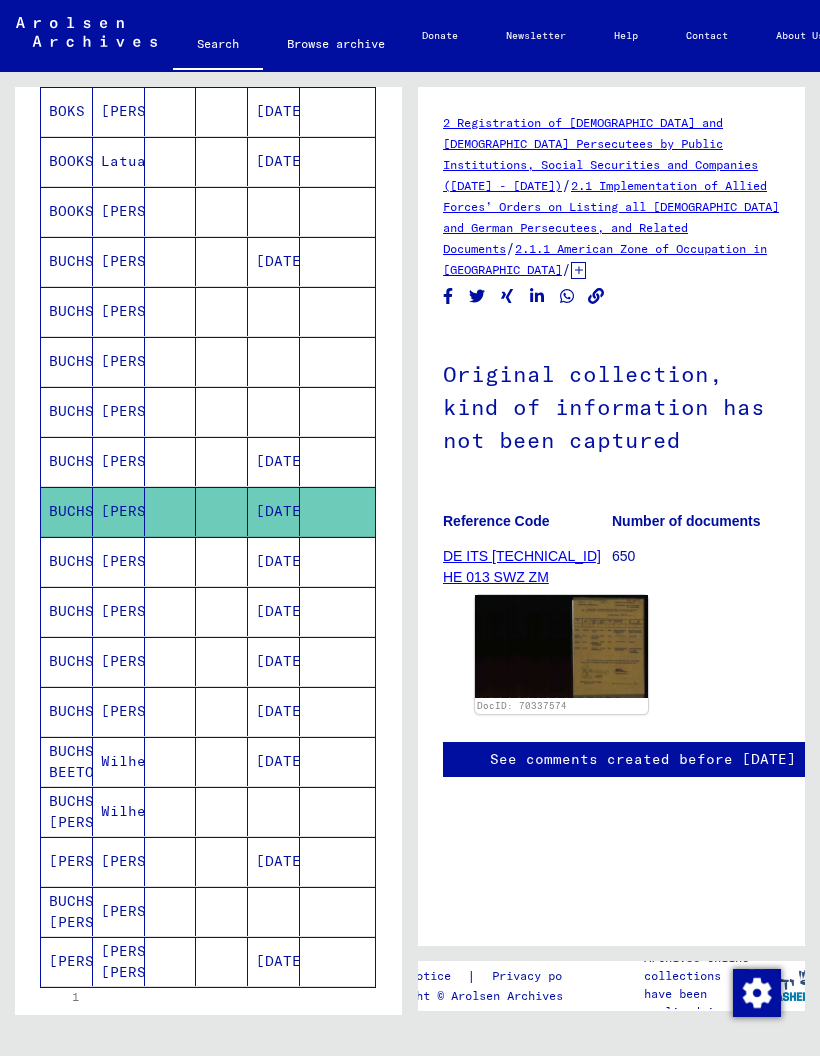 click 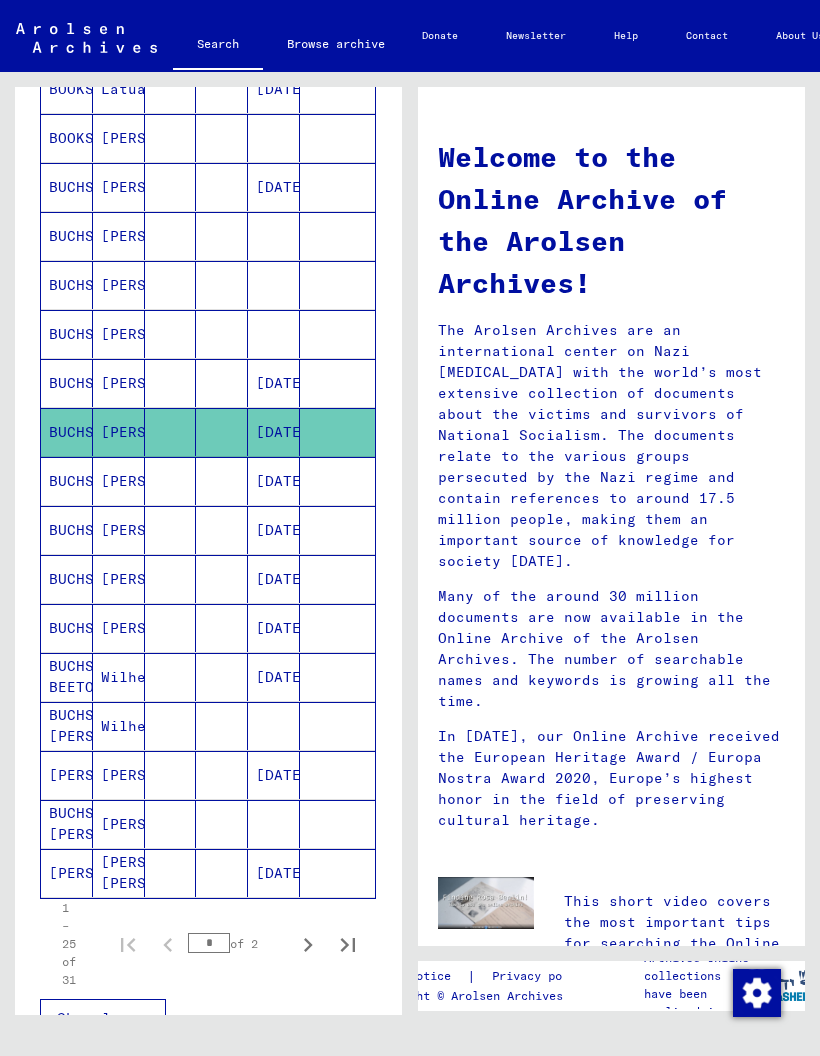 scroll, scrollTop: 718, scrollLeft: 0, axis: vertical 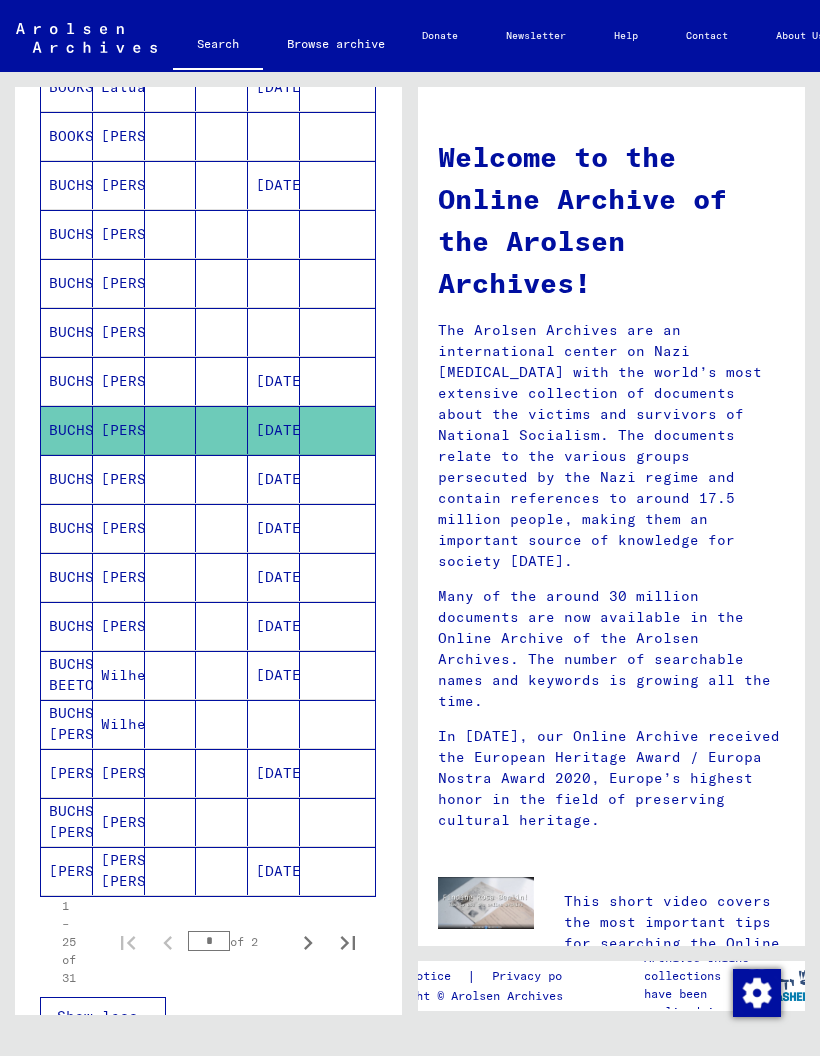 click 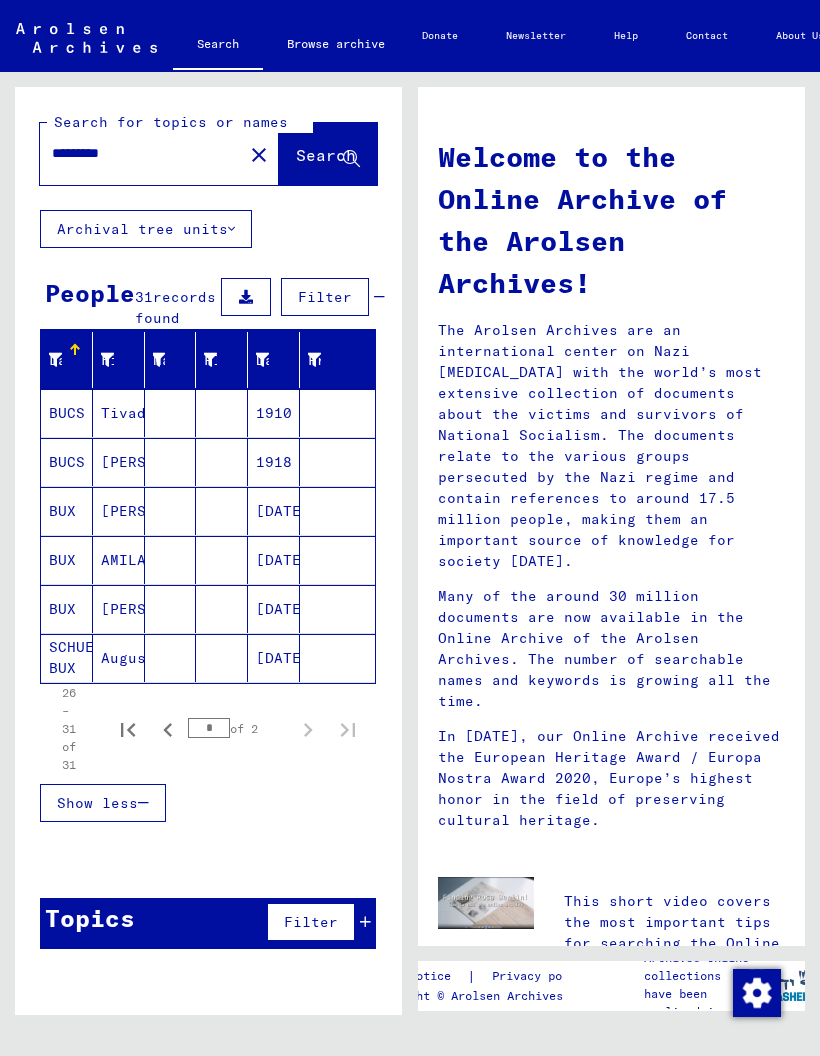 scroll, scrollTop: 0, scrollLeft: 0, axis: both 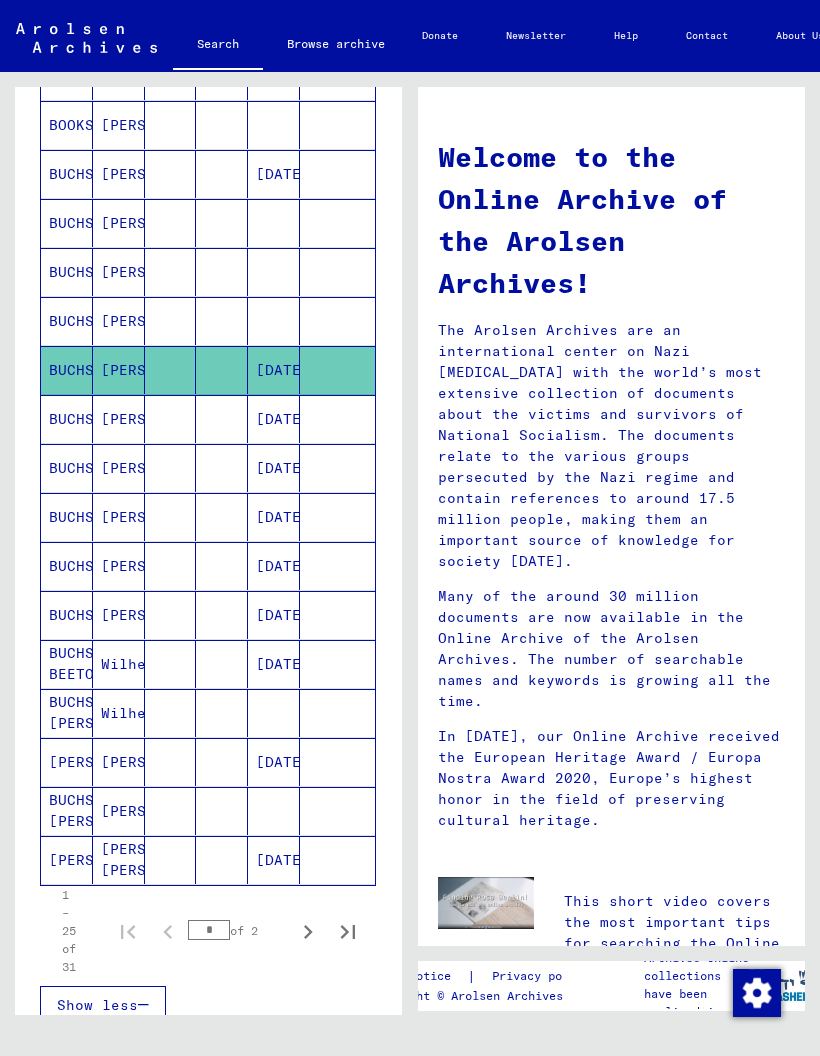 click on "[PERSON_NAME] [PERSON_NAME]" 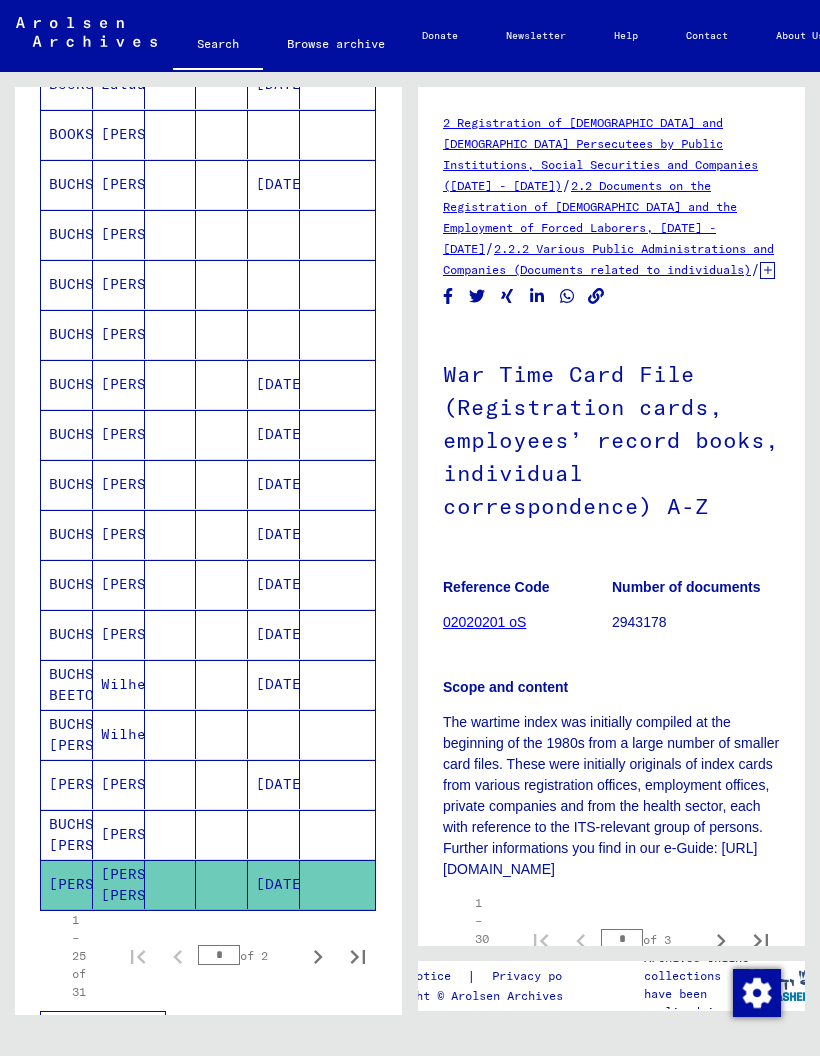 scroll, scrollTop: 0, scrollLeft: 0, axis: both 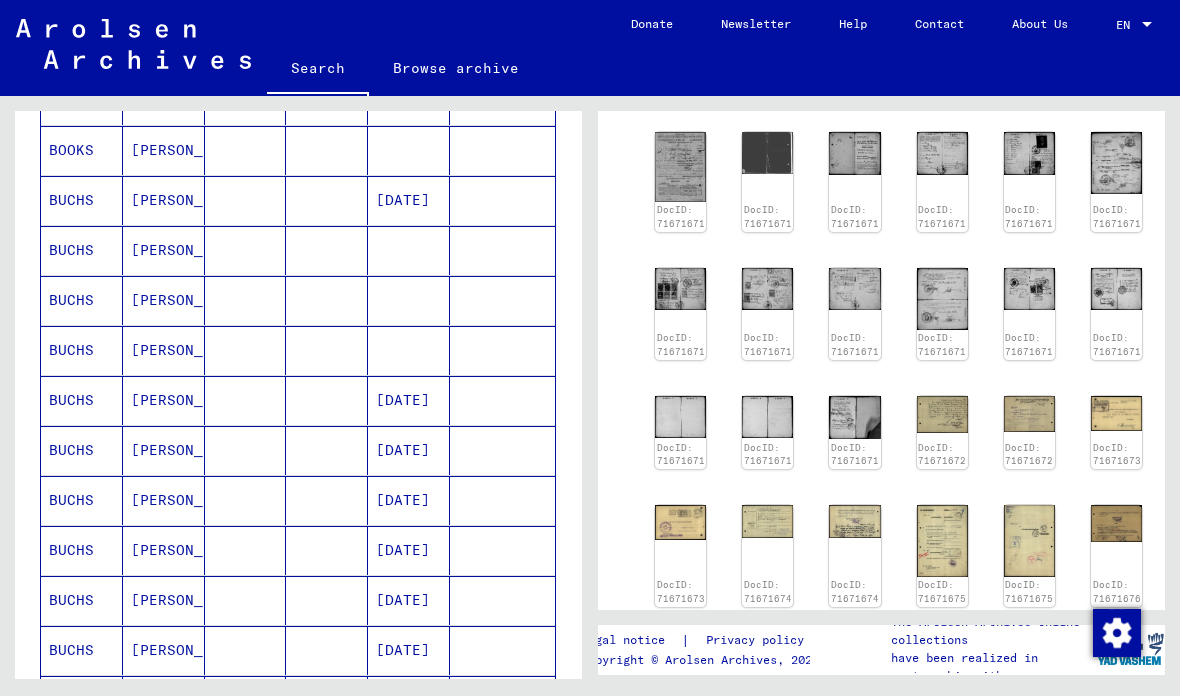 click 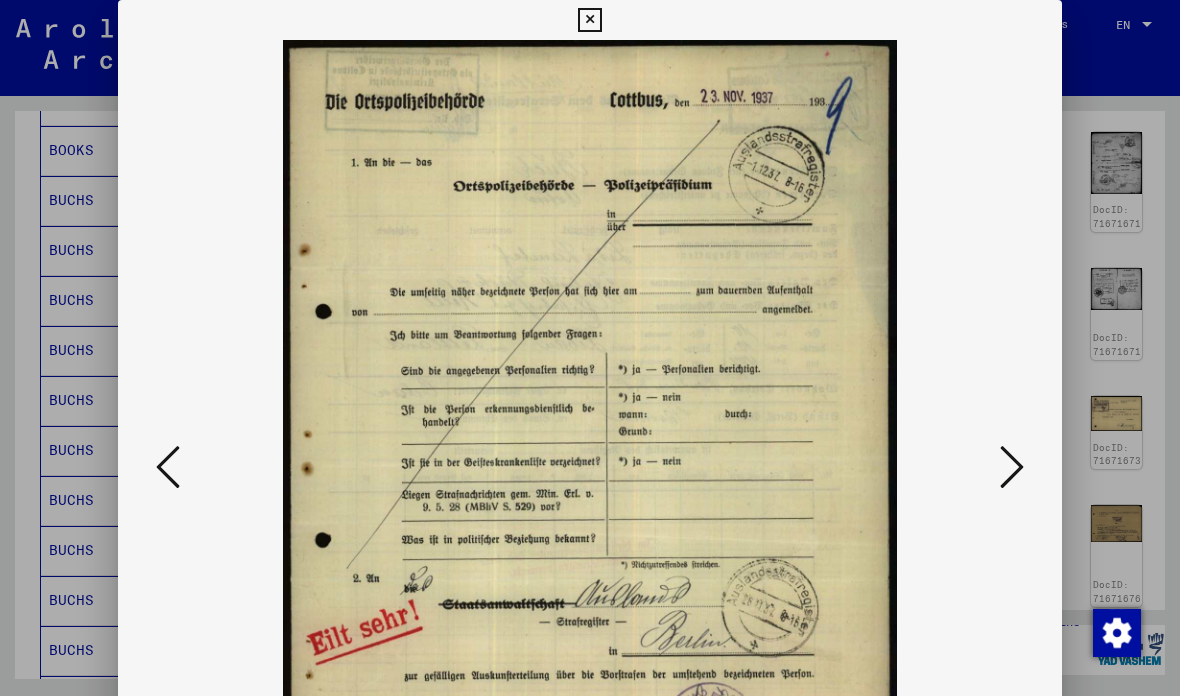 click at bounding box center [1012, 467] 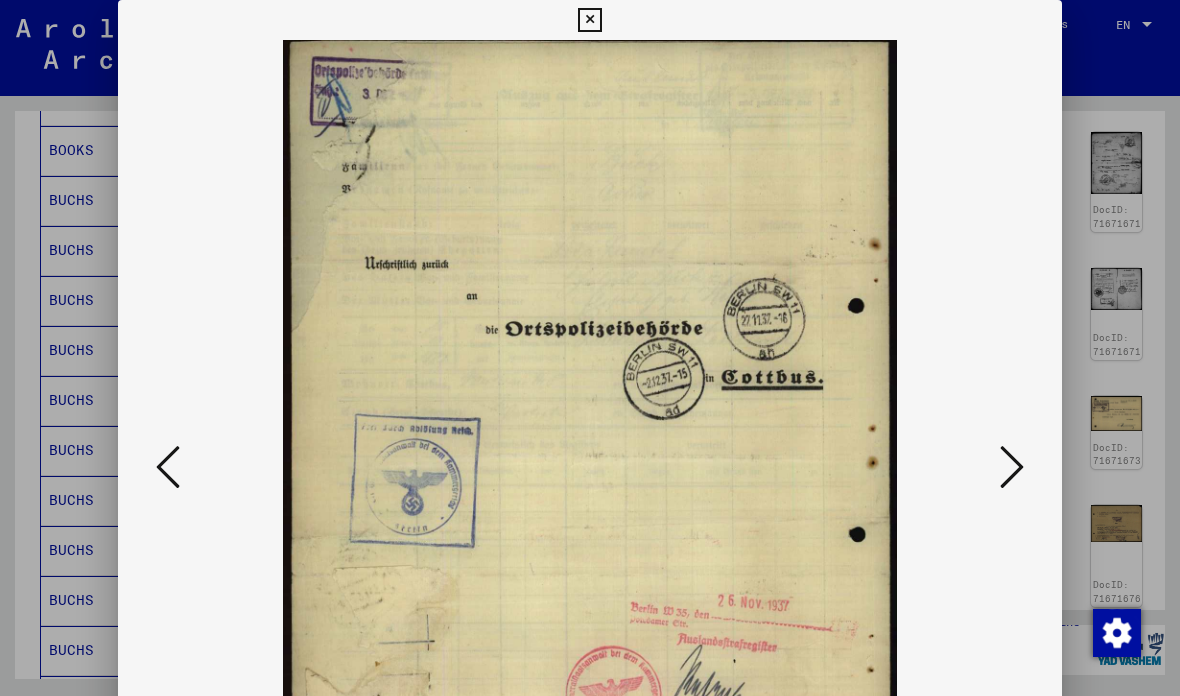 click at bounding box center (1012, 467) 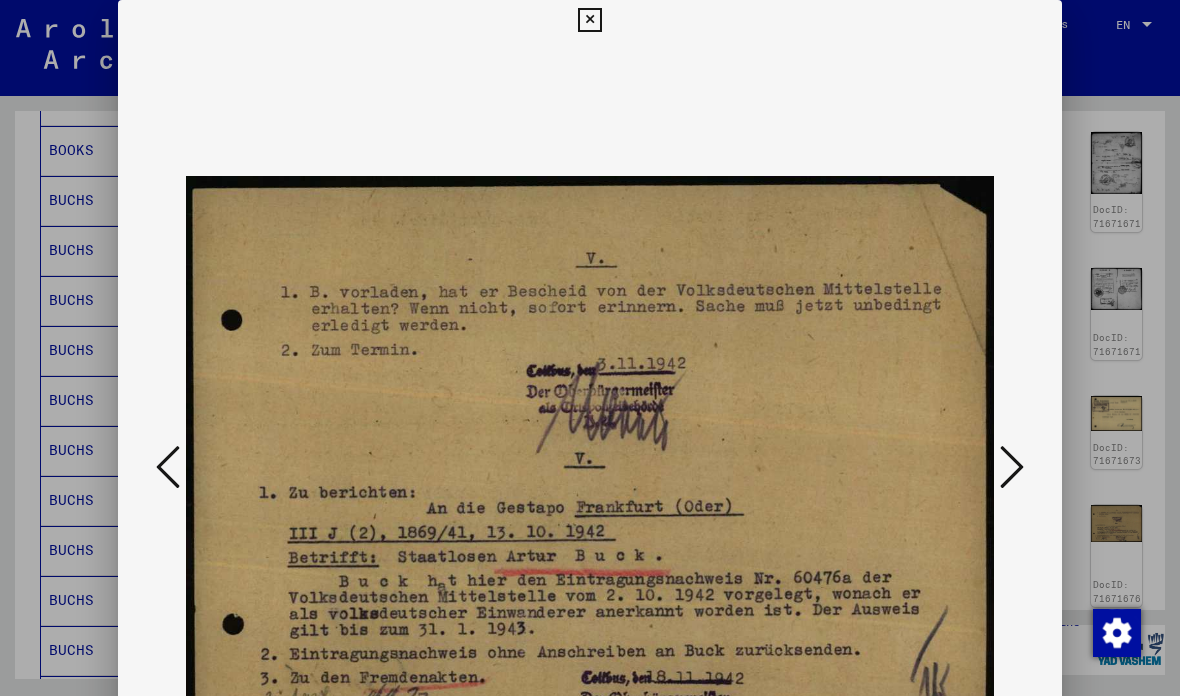 click at bounding box center (1012, 467) 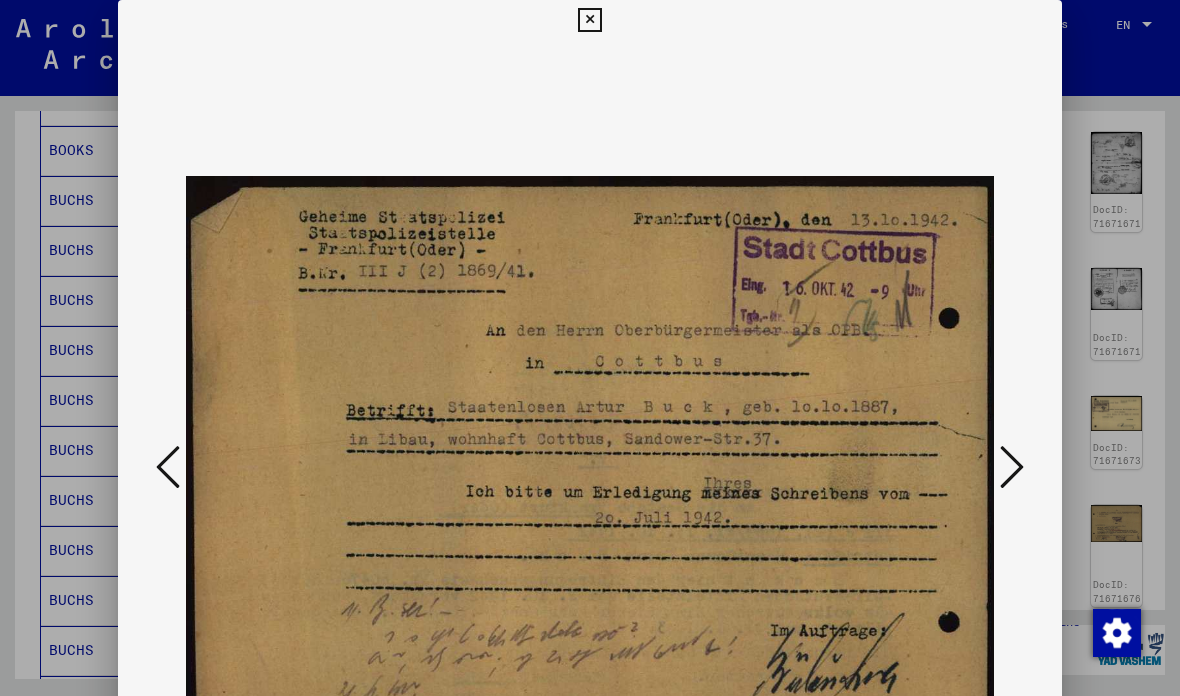 click at bounding box center (1012, 467) 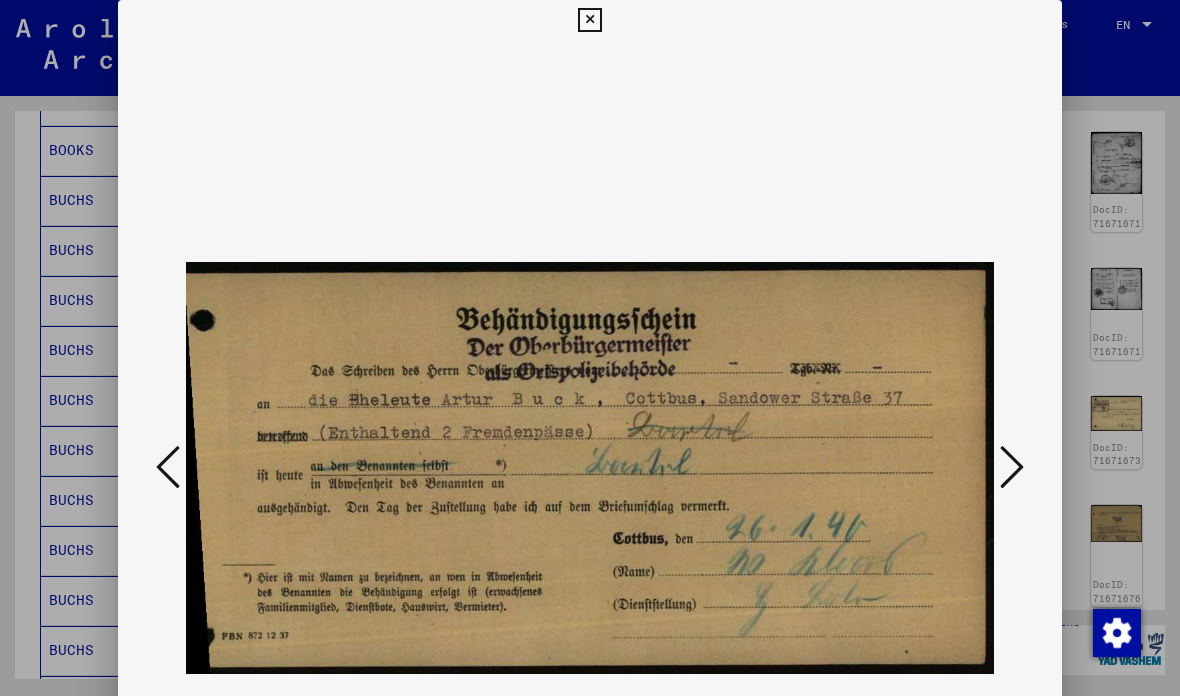 click at bounding box center (1012, 467) 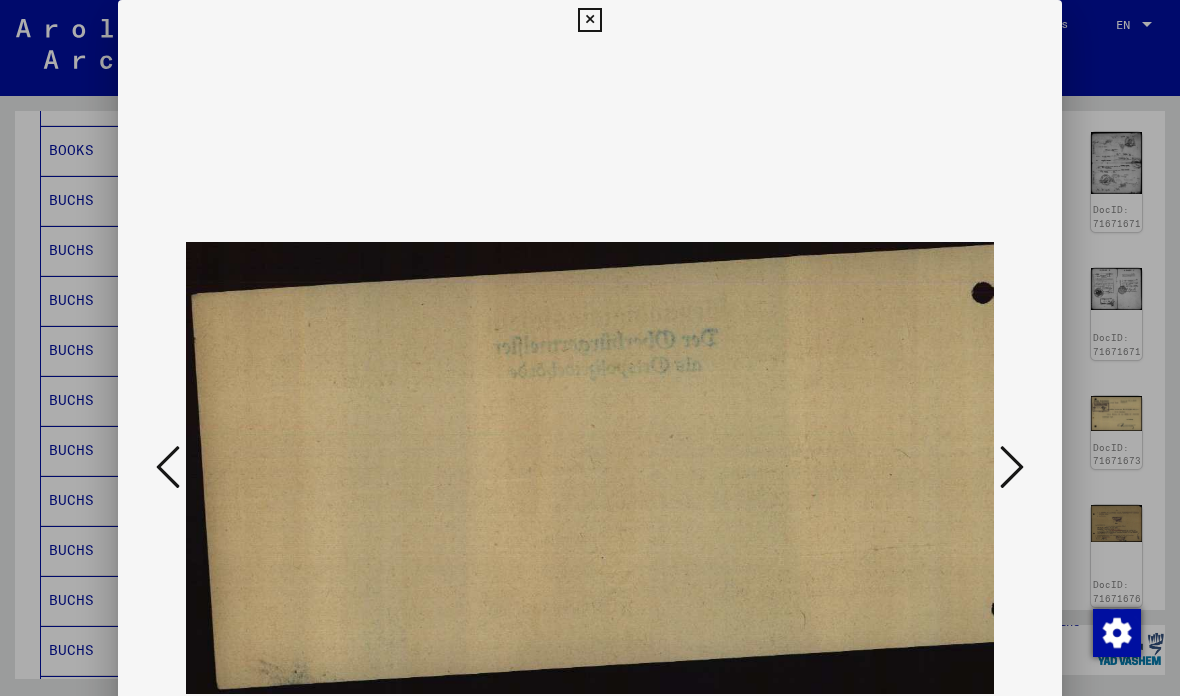 click at bounding box center [1012, 467] 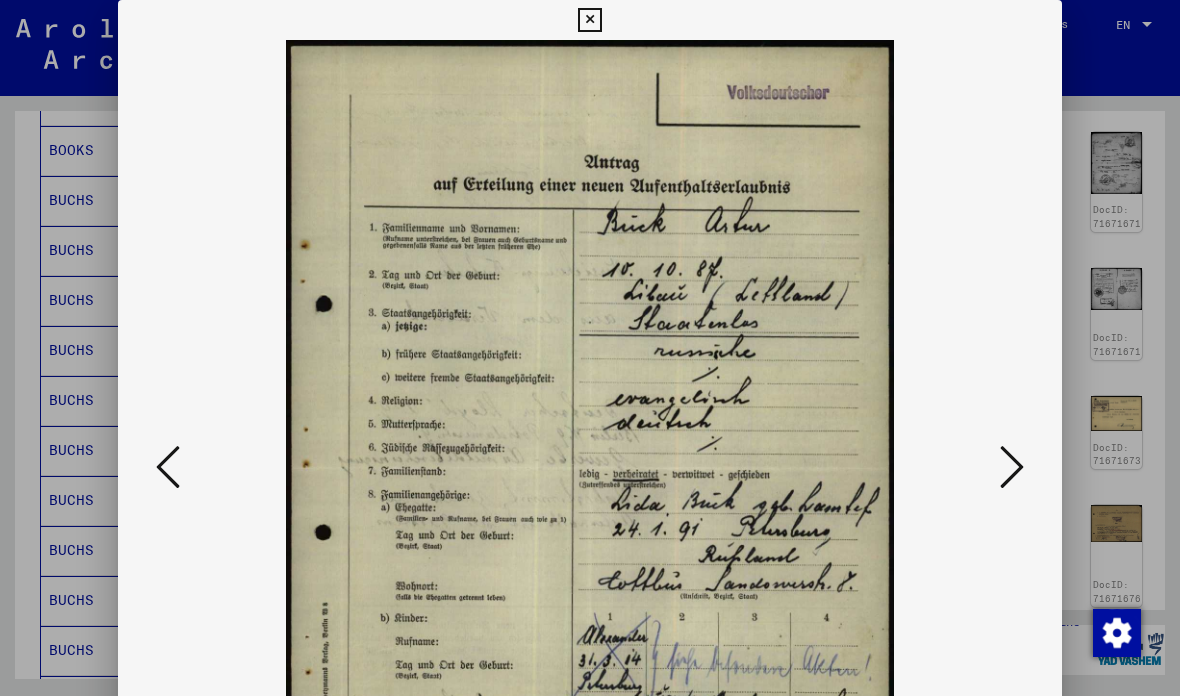 click at bounding box center (1012, 467) 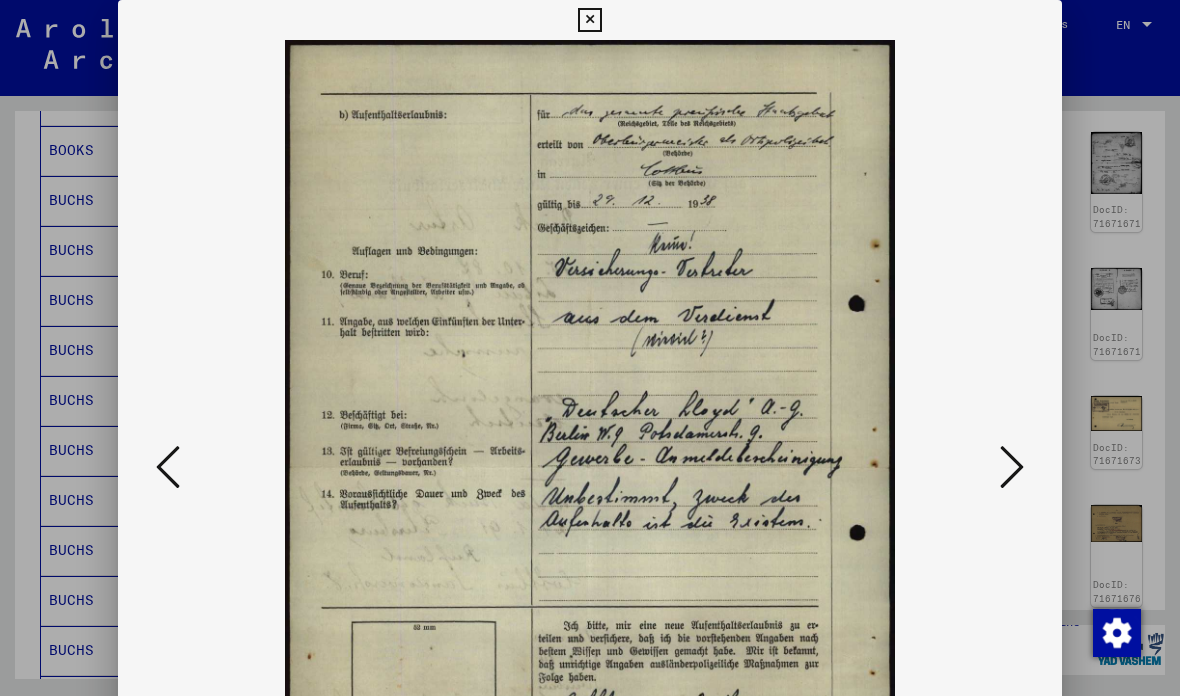 click at bounding box center [1012, 468] 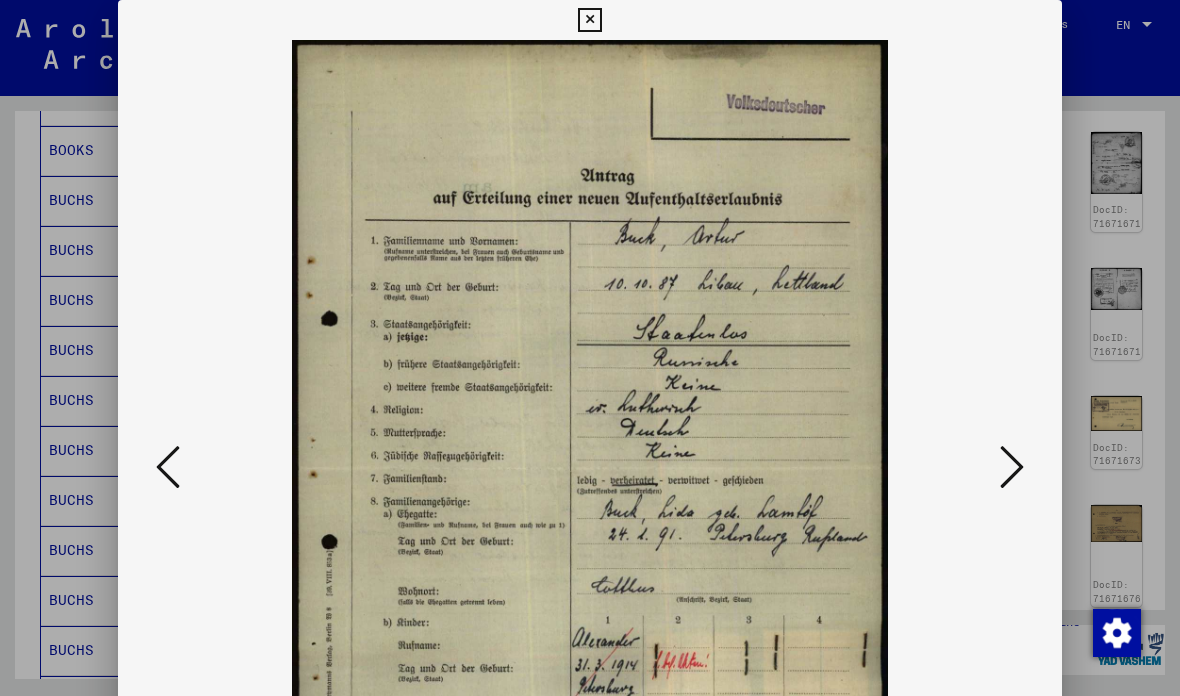 click at bounding box center (1012, 468) 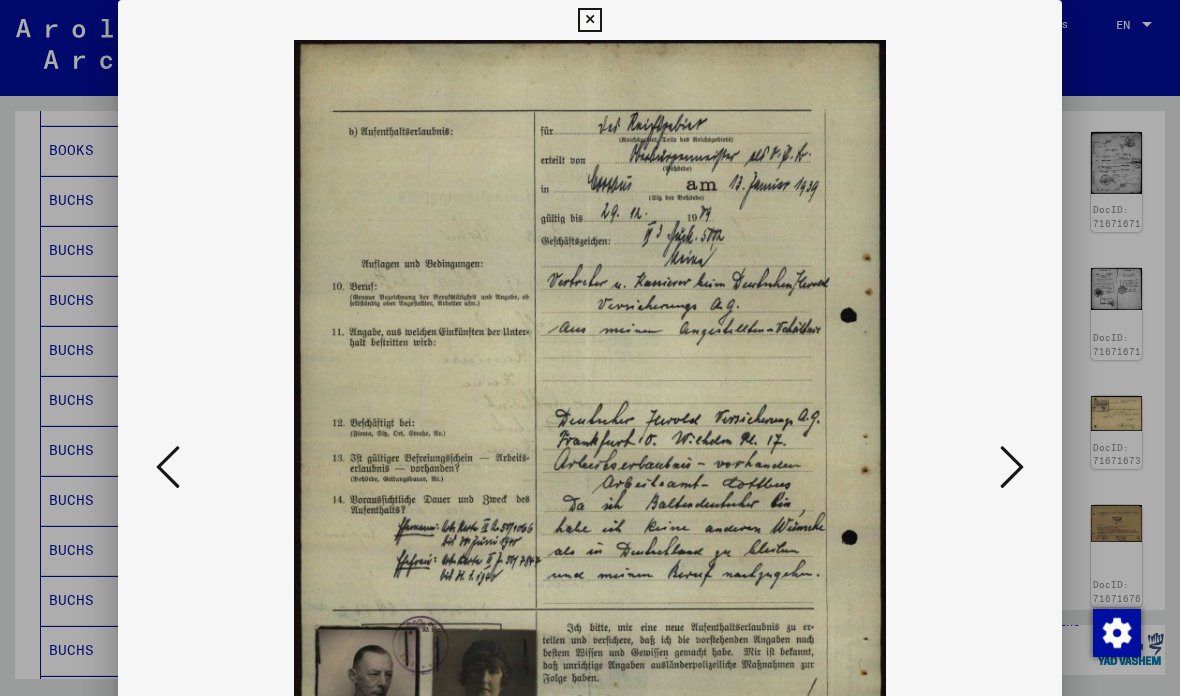 click at bounding box center (1012, 467) 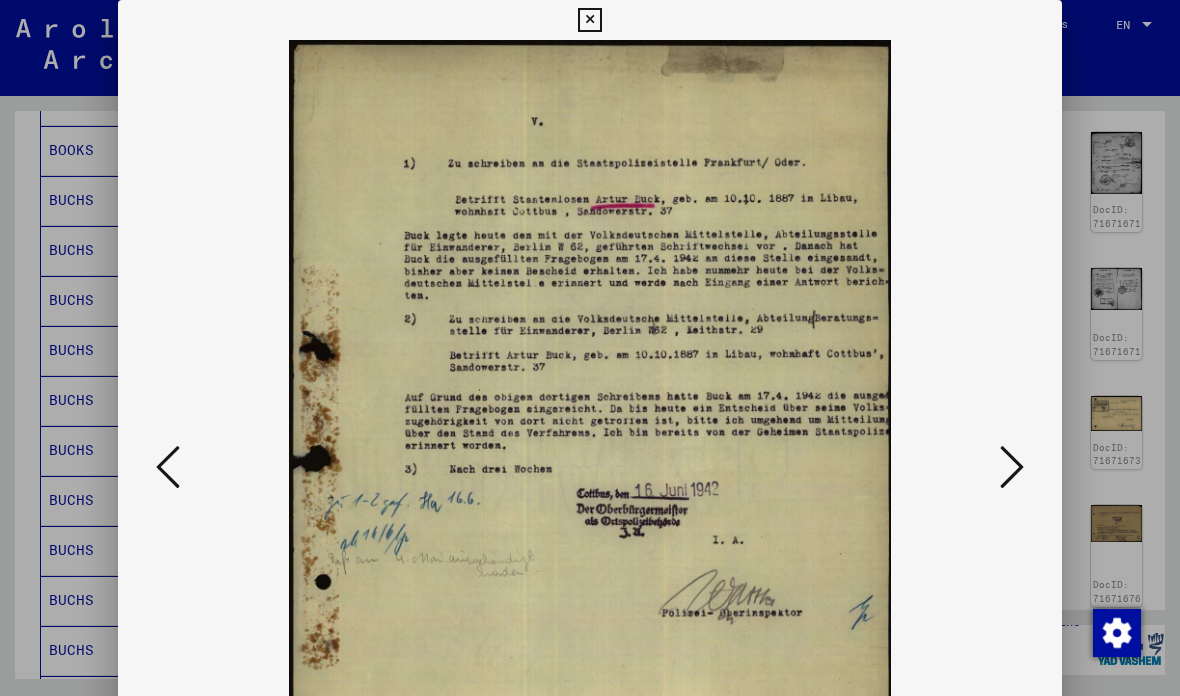click at bounding box center (1012, 468) 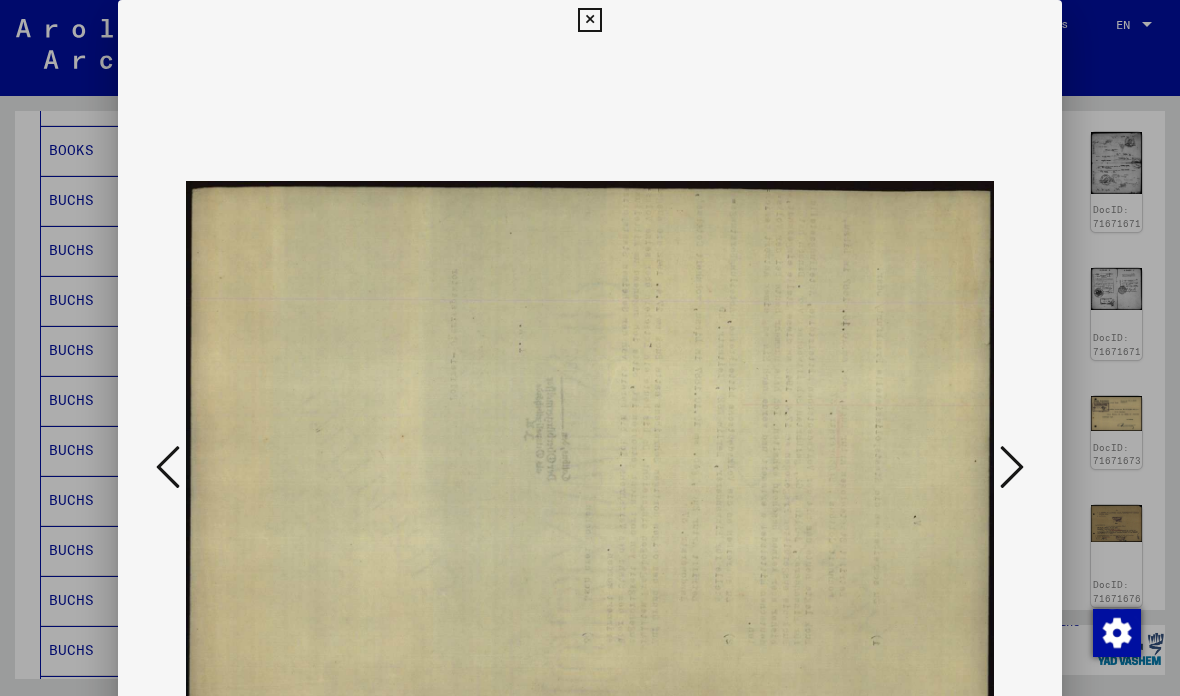 click at bounding box center (1012, 468) 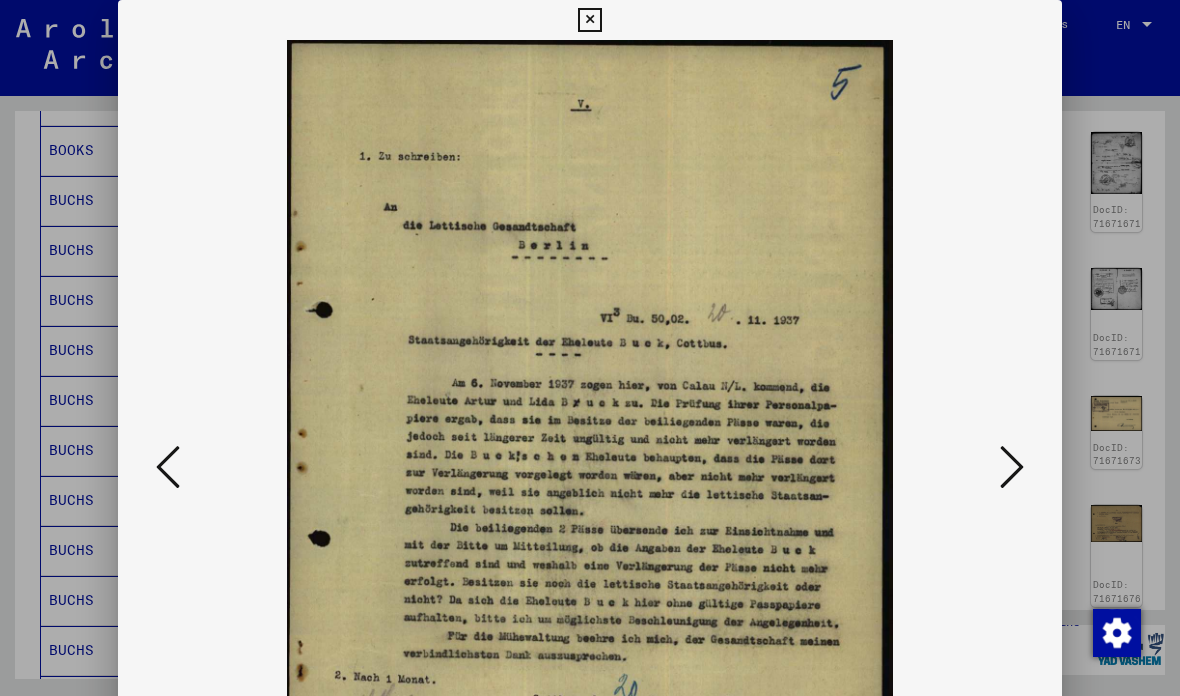 click at bounding box center (1012, 467) 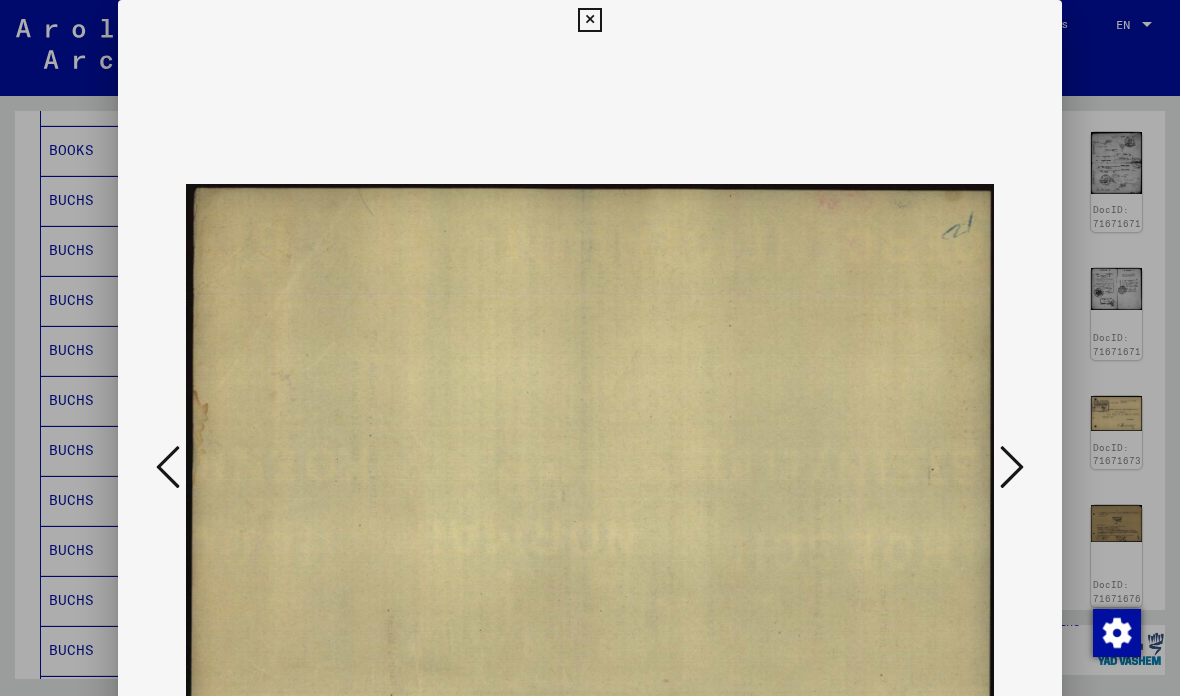 click at bounding box center (1012, 467) 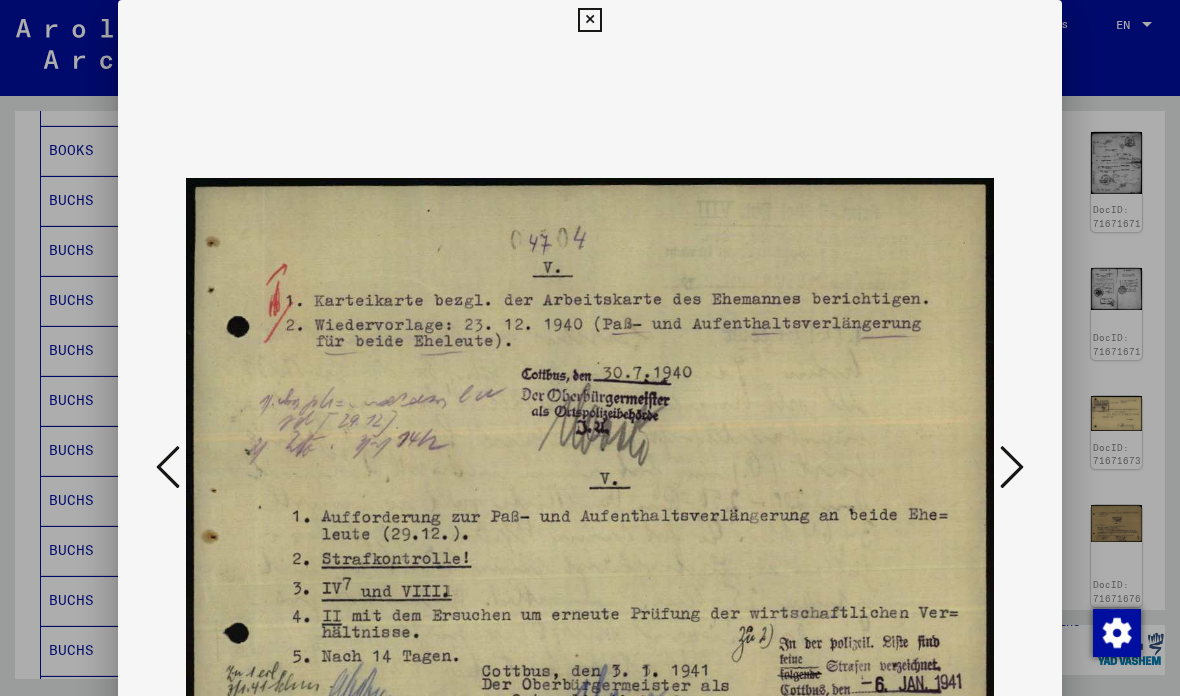 click at bounding box center (1012, 467) 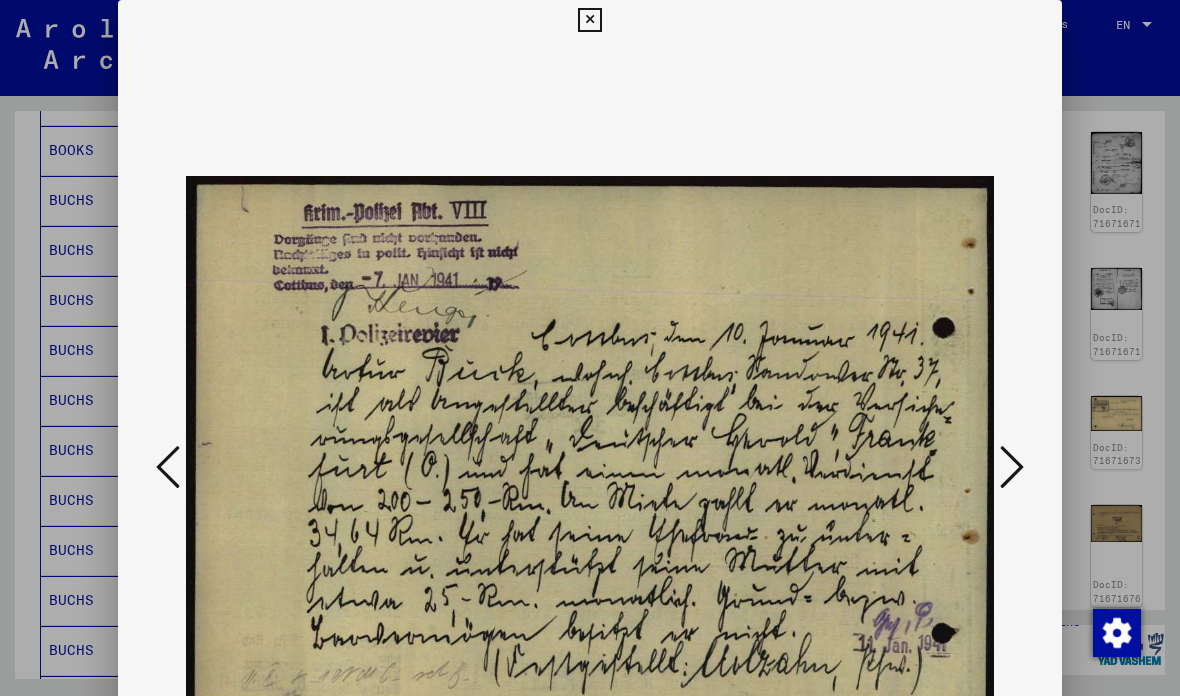 click at bounding box center (1012, 468) 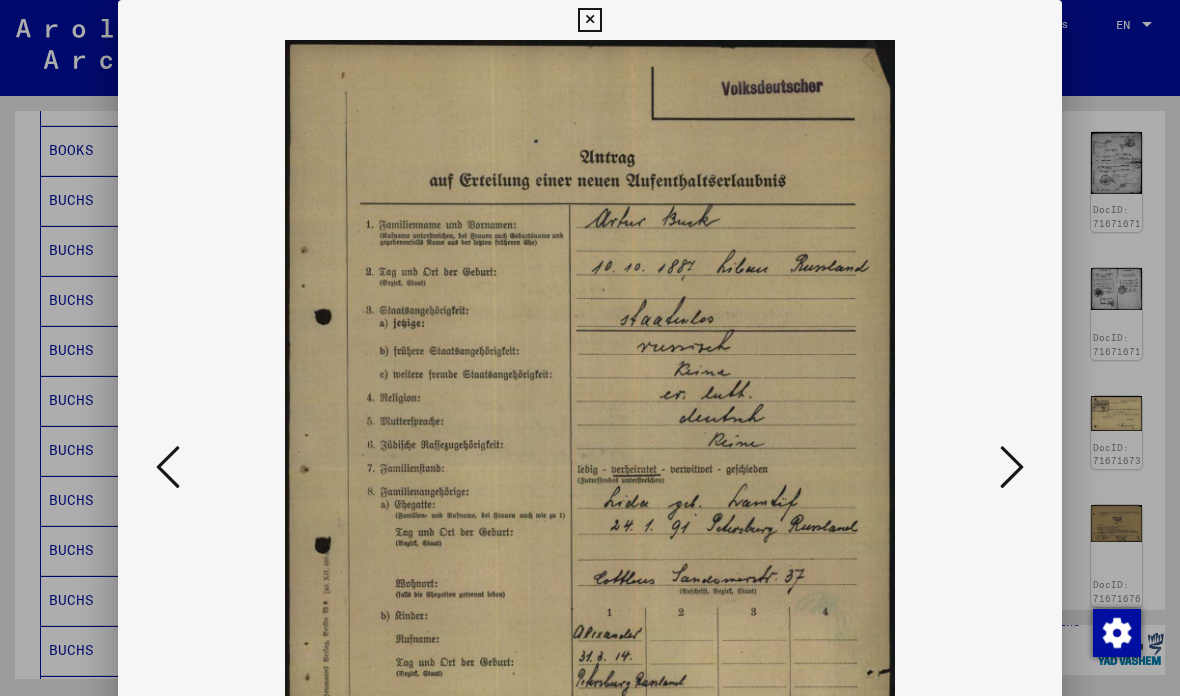click at bounding box center [1012, 467] 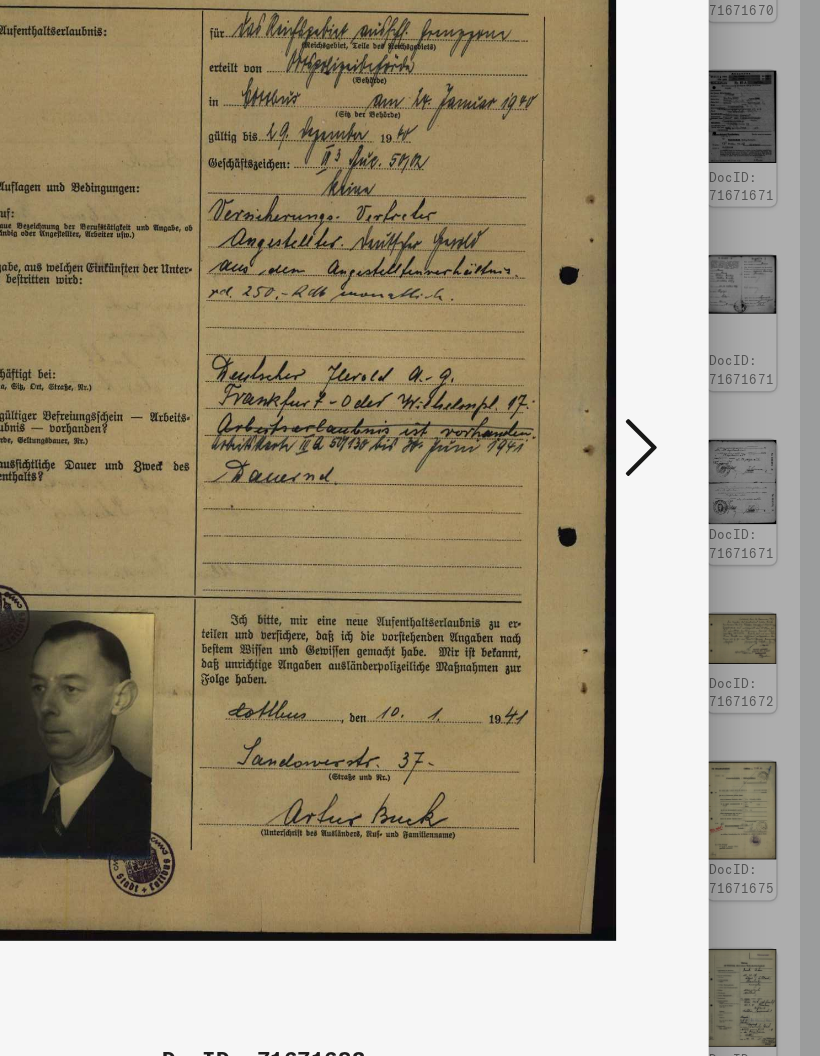 scroll, scrollTop: 0, scrollLeft: 0, axis: both 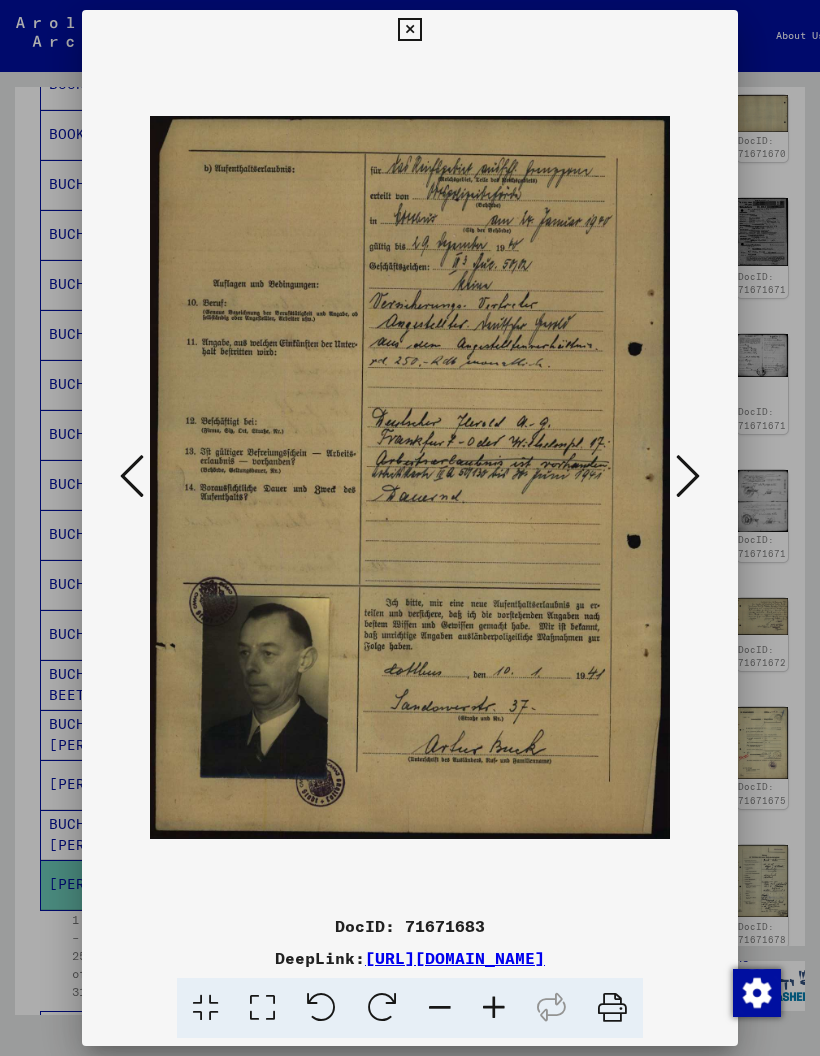 click at bounding box center (688, 476) 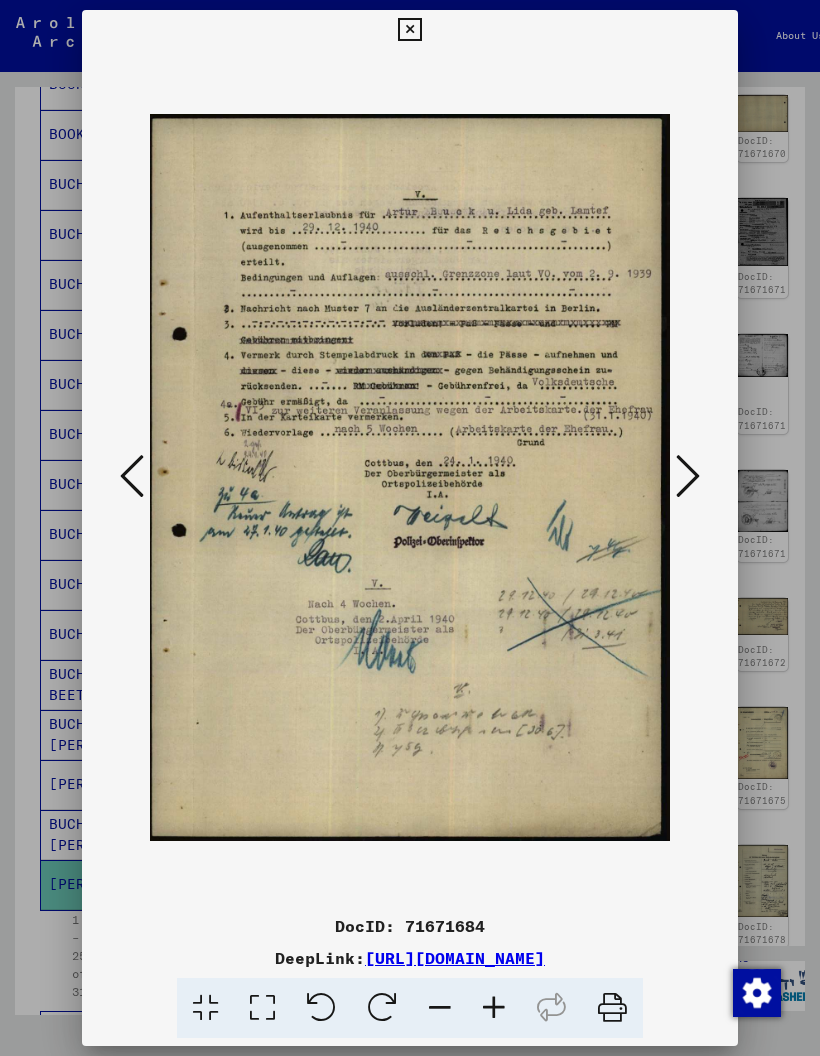 click at bounding box center (688, 476) 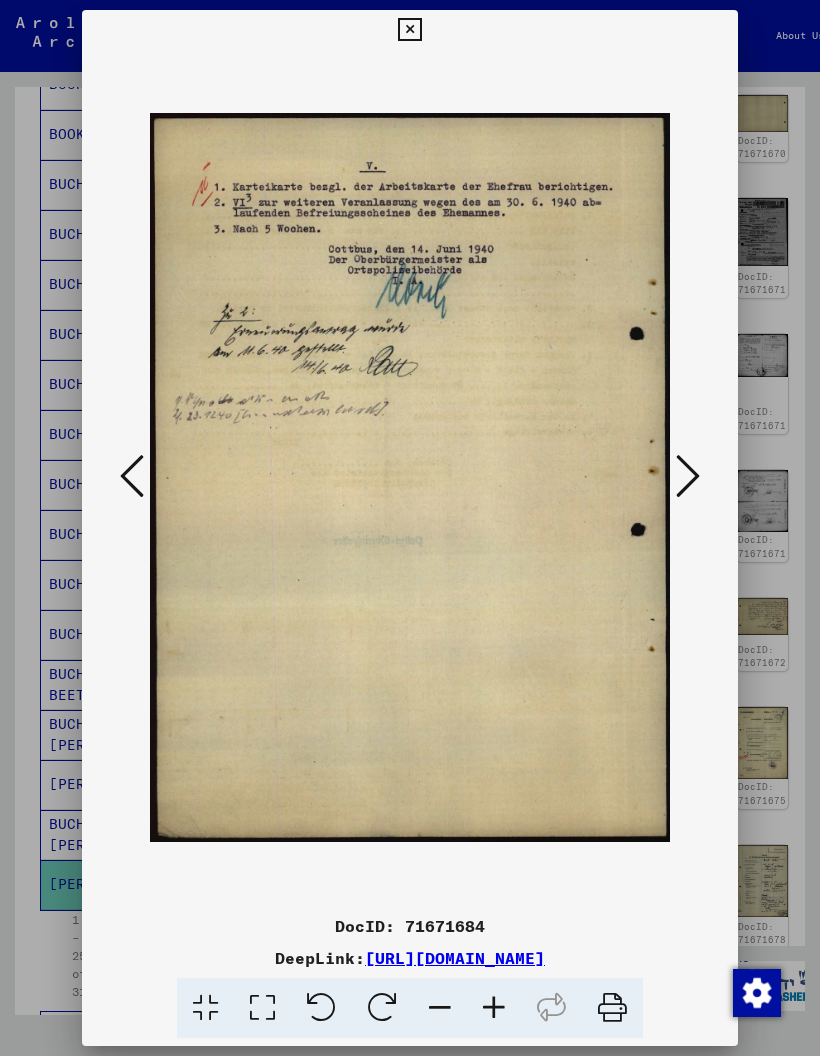 click at bounding box center (688, 476) 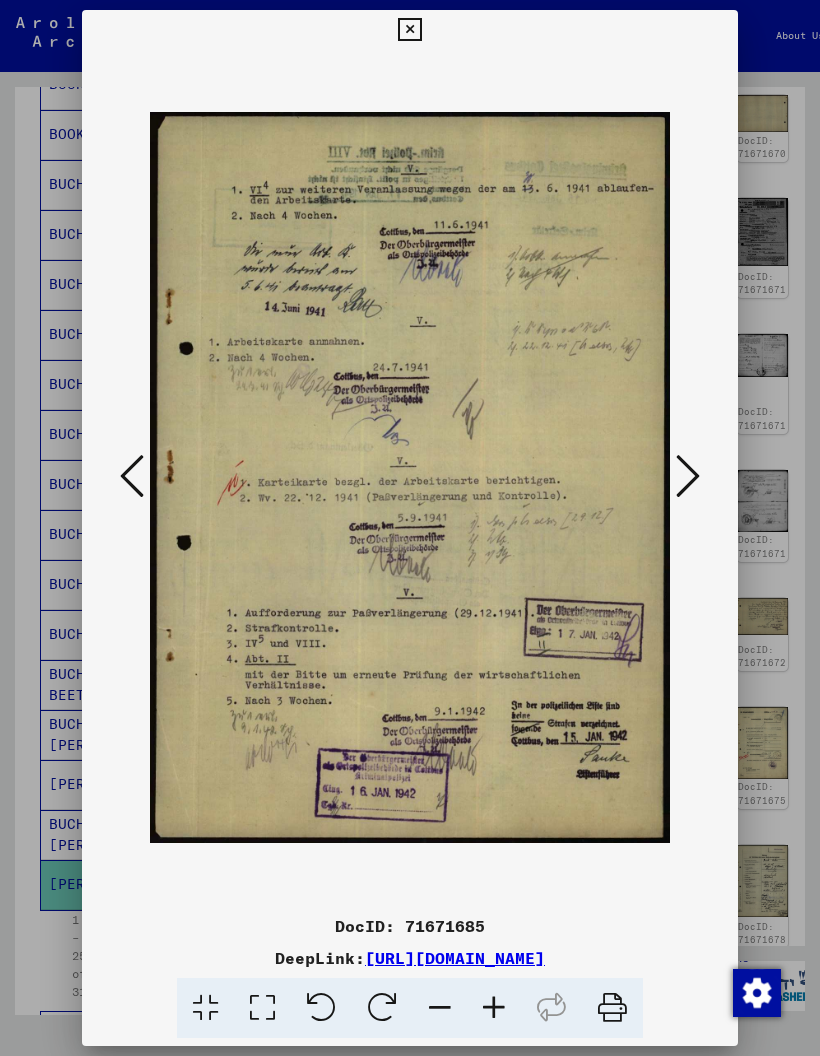 click at bounding box center [688, 476] 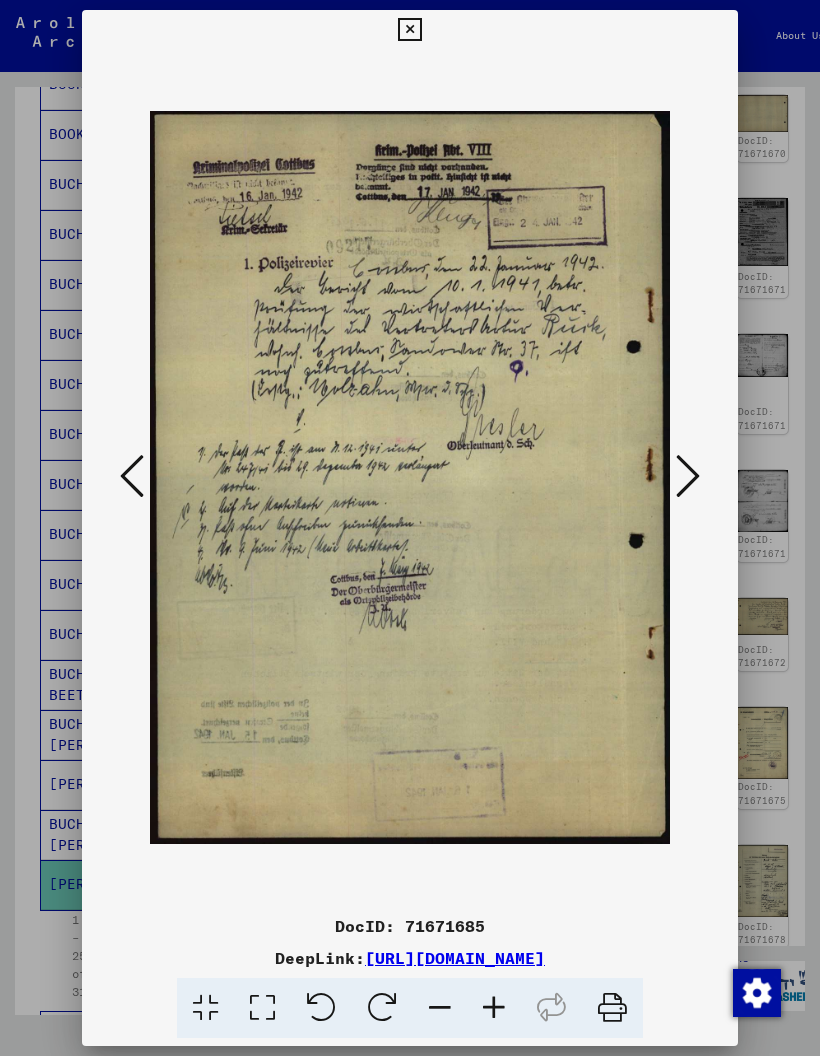 click at bounding box center [688, 476] 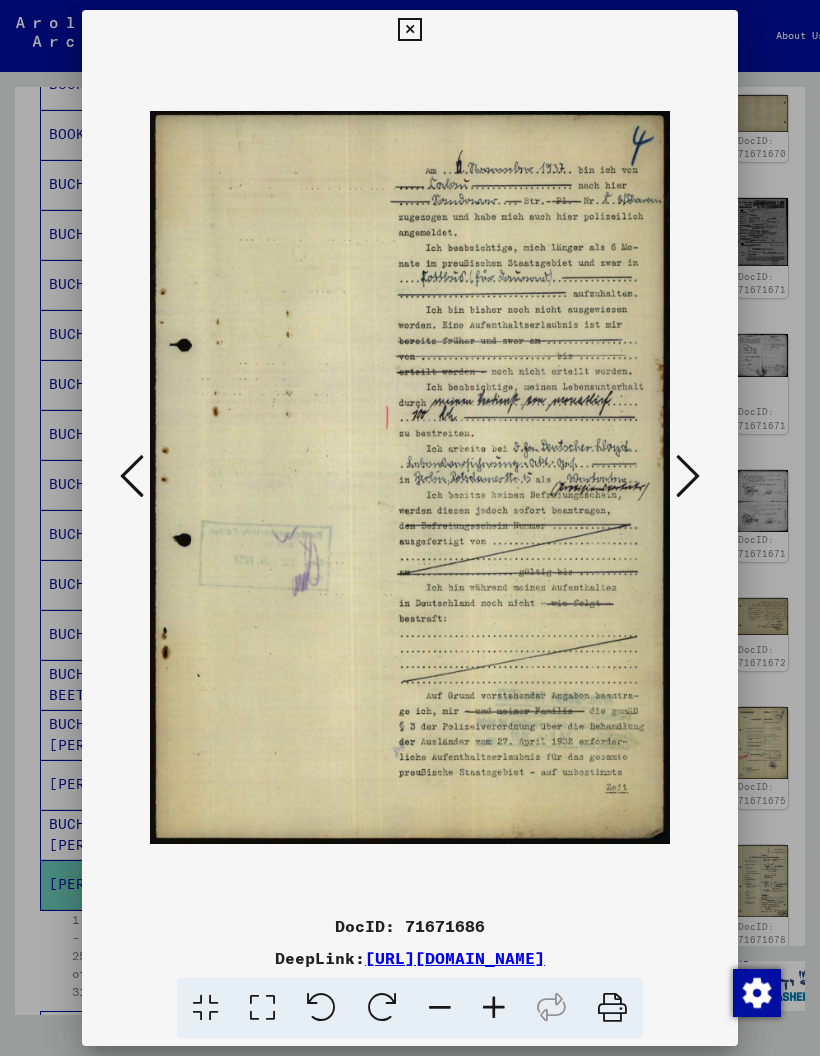 click at bounding box center [688, 477] 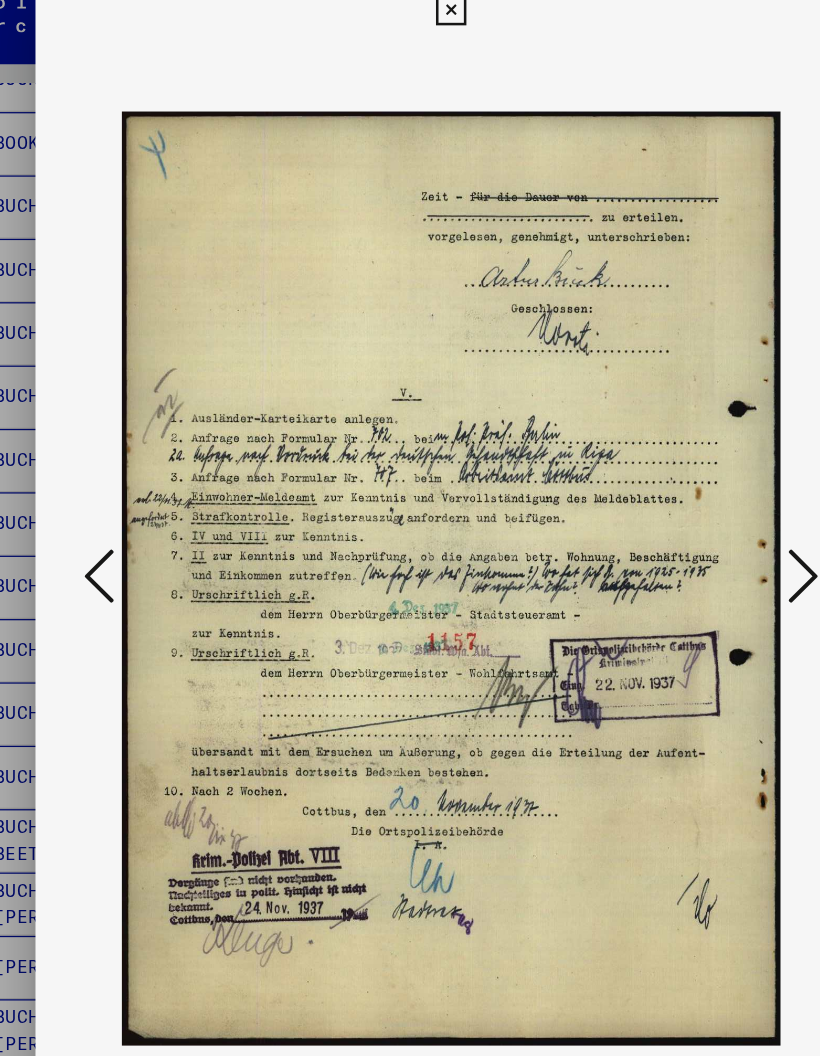 click at bounding box center [688, 476] 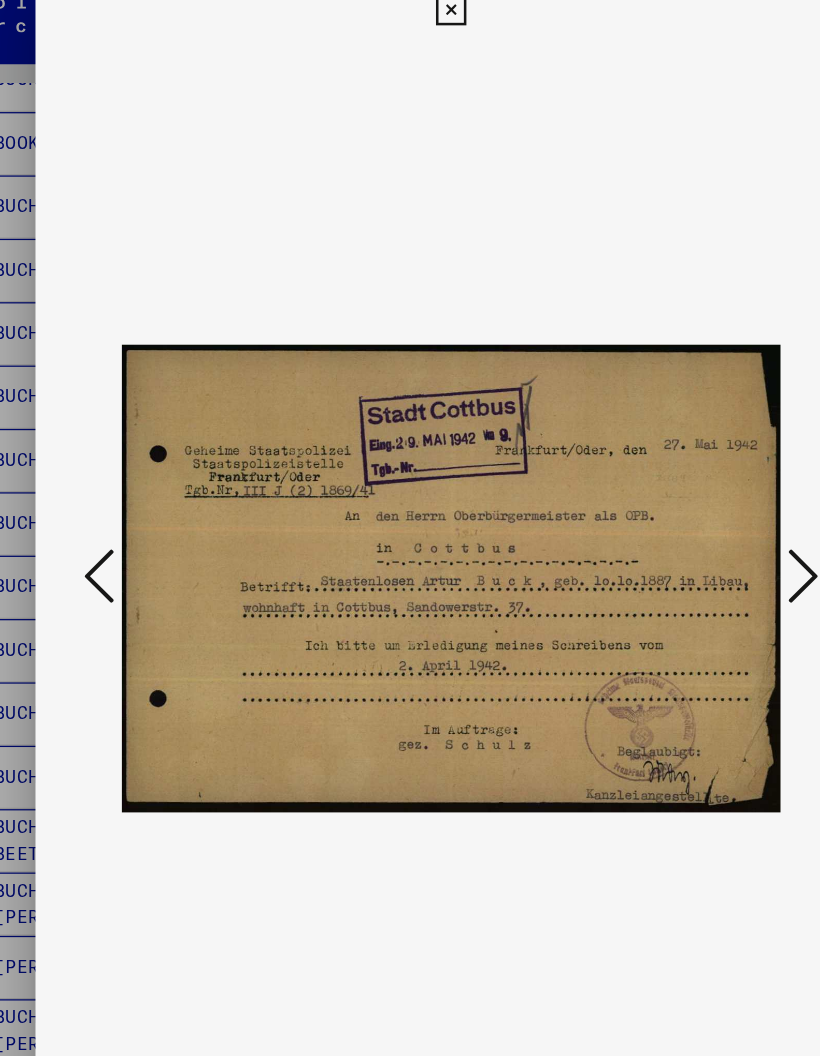 click at bounding box center (688, 476) 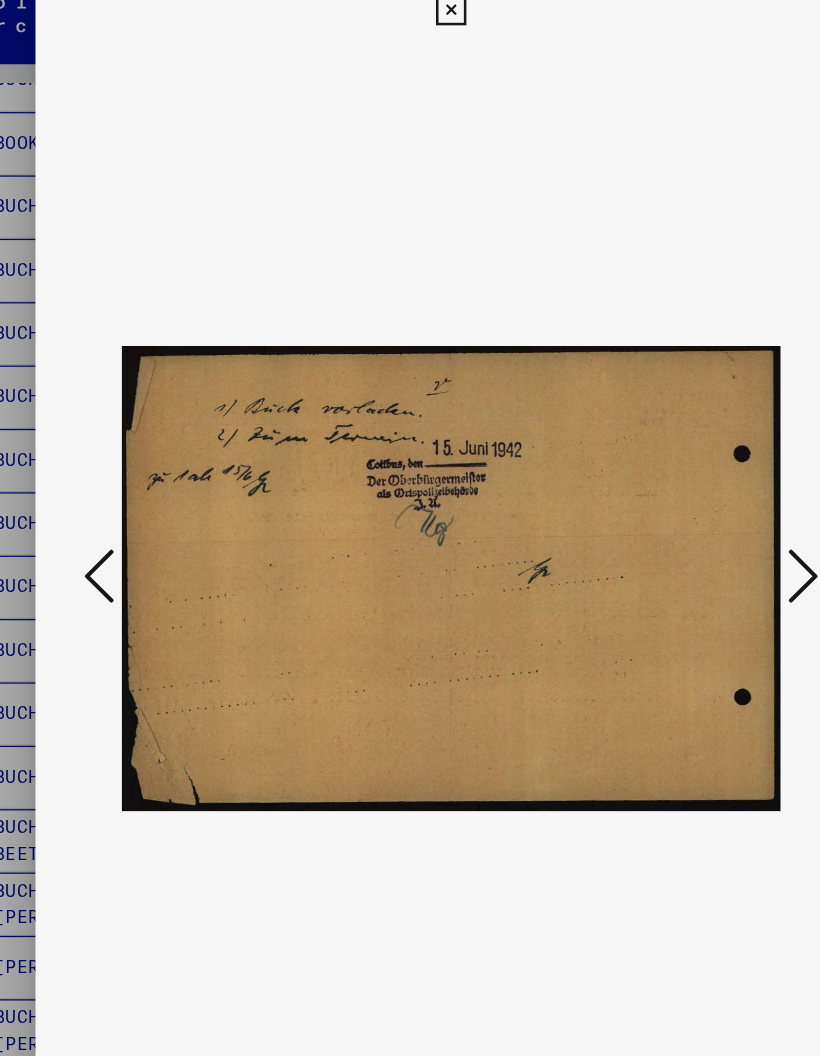 click at bounding box center (688, 476) 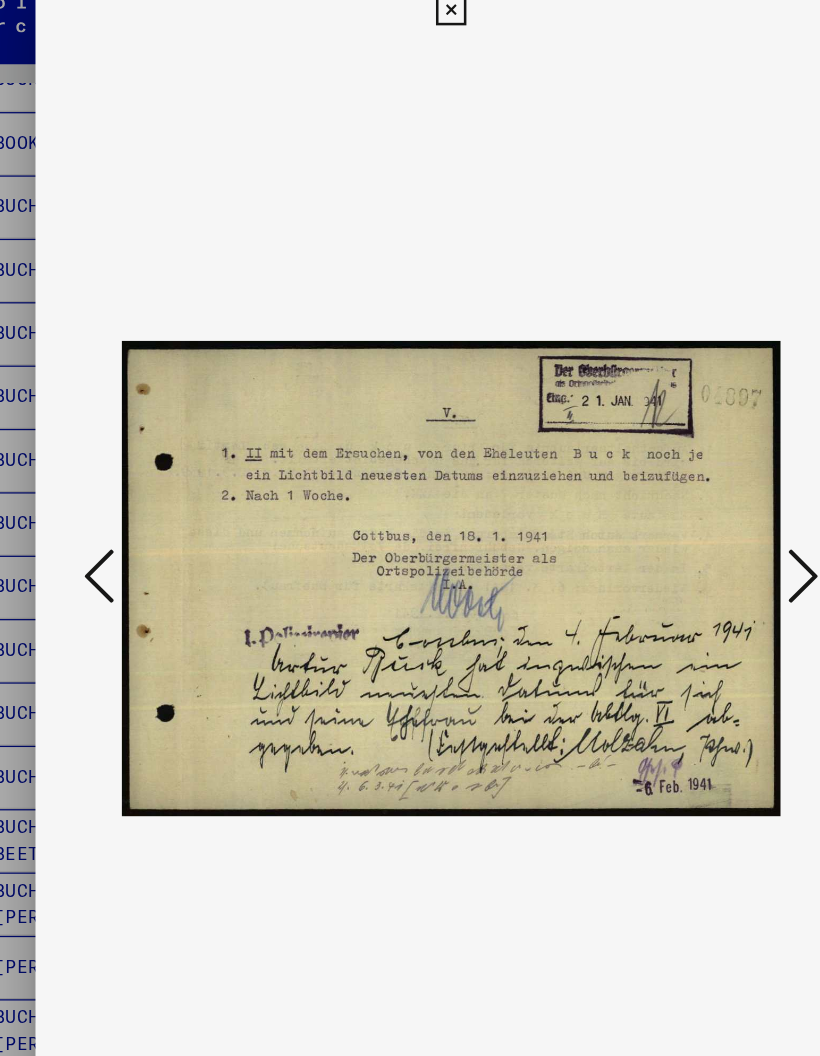 click at bounding box center (688, 476) 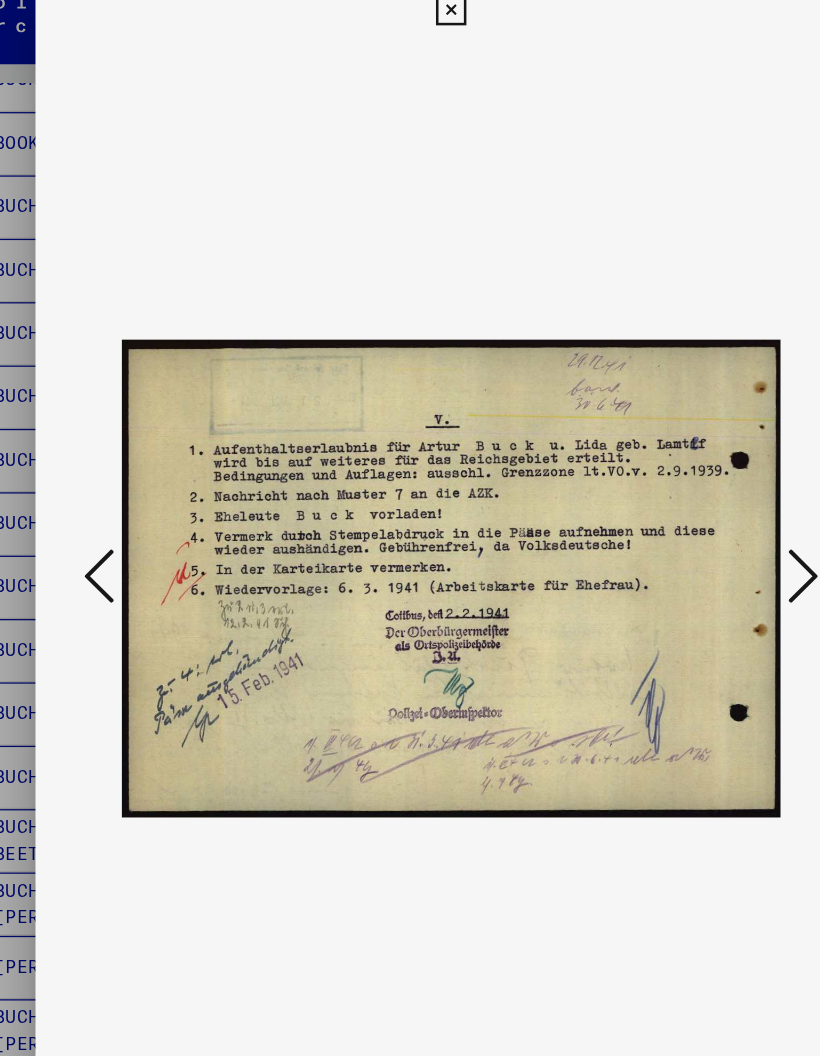 click at bounding box center (410, 478) 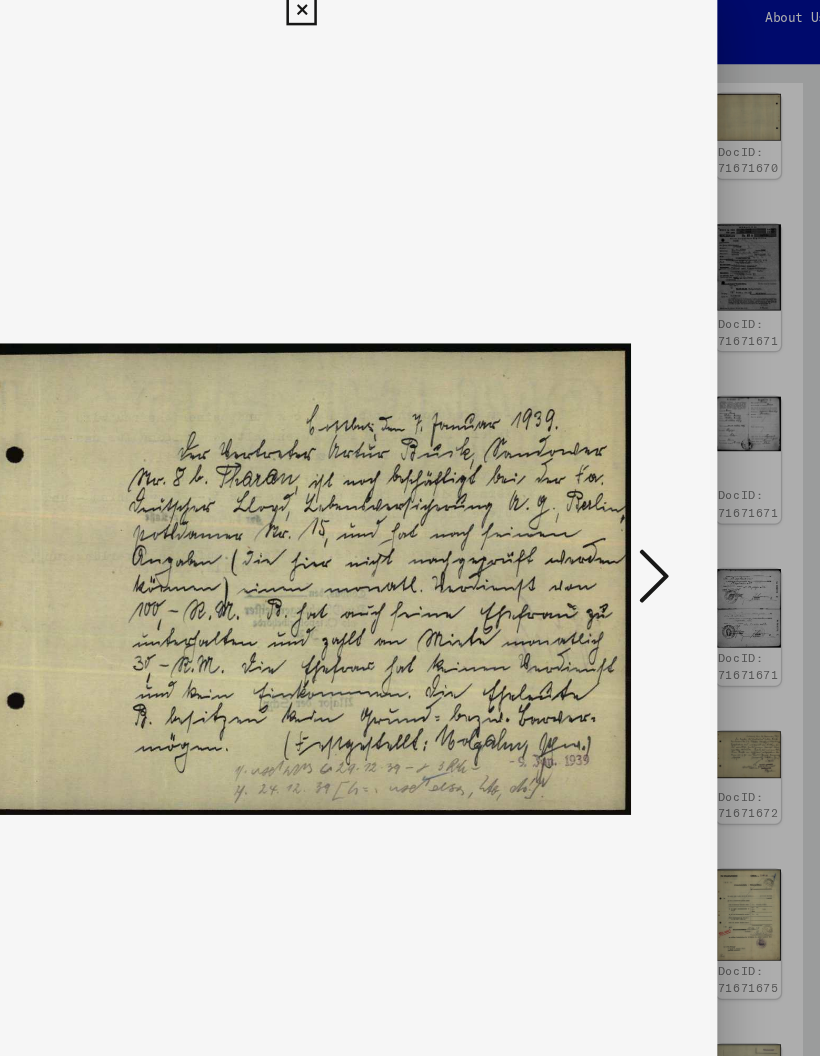 click at bounding box center (688, 476) 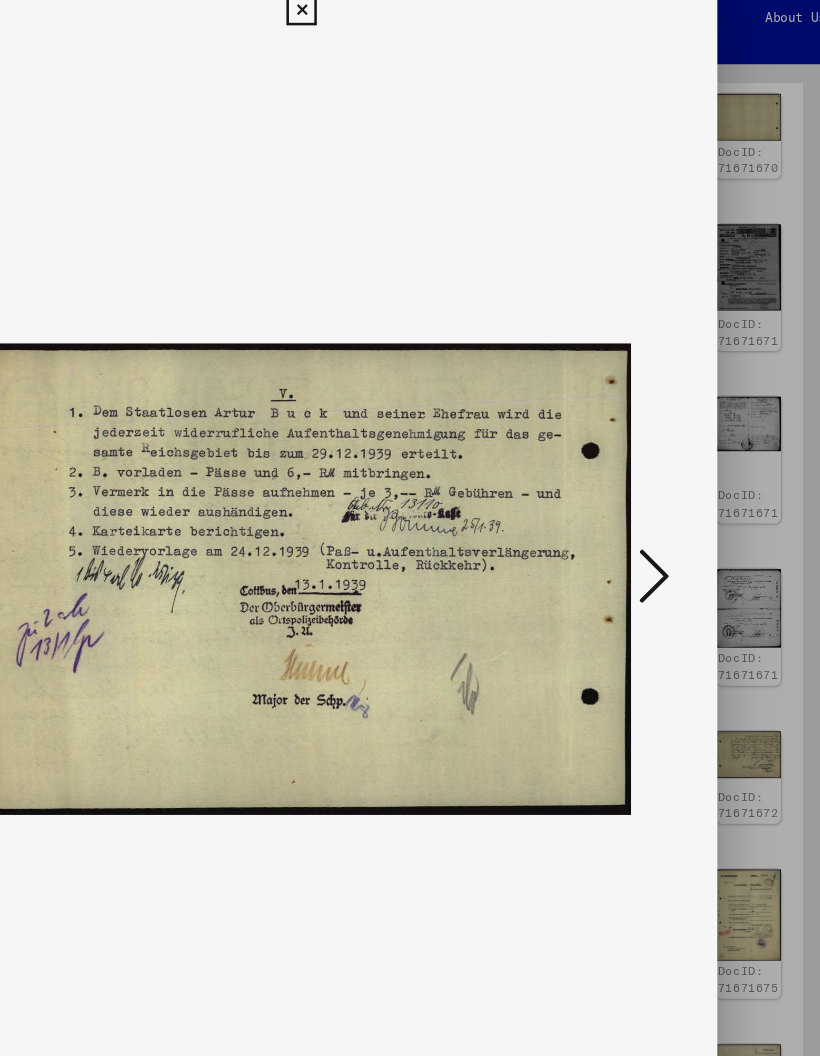 click at bounding box center [688, 476] 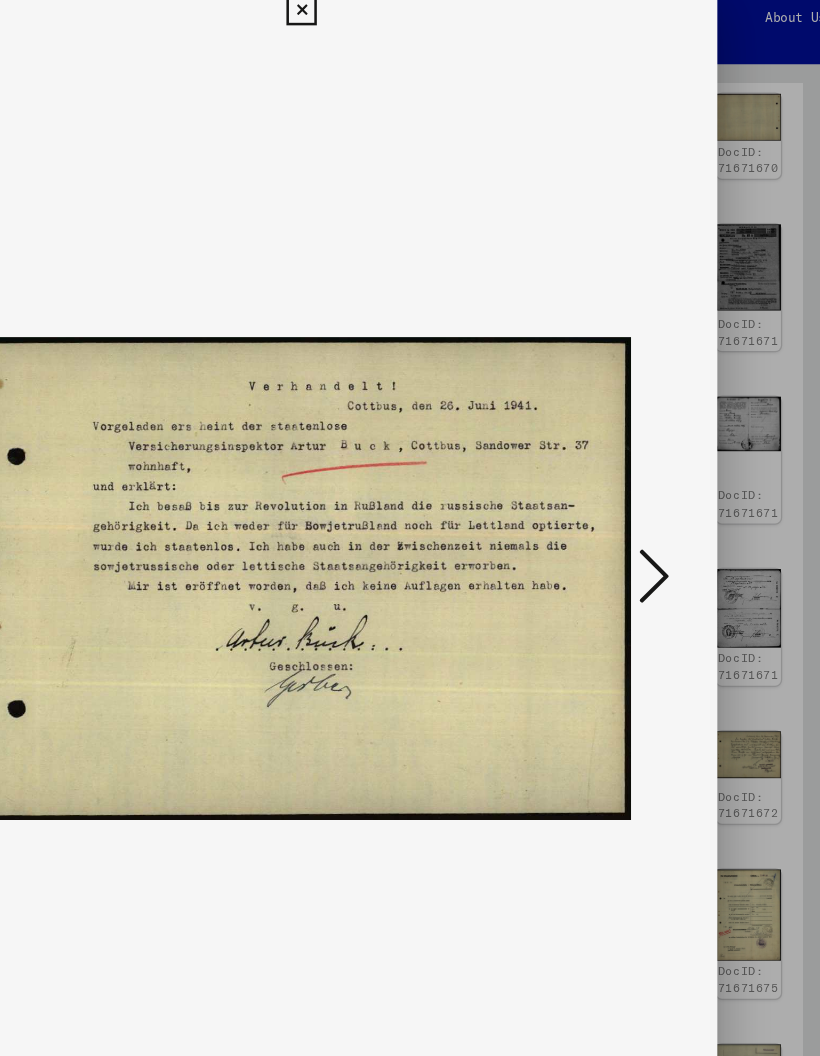 click at bounding box center (688, 476) 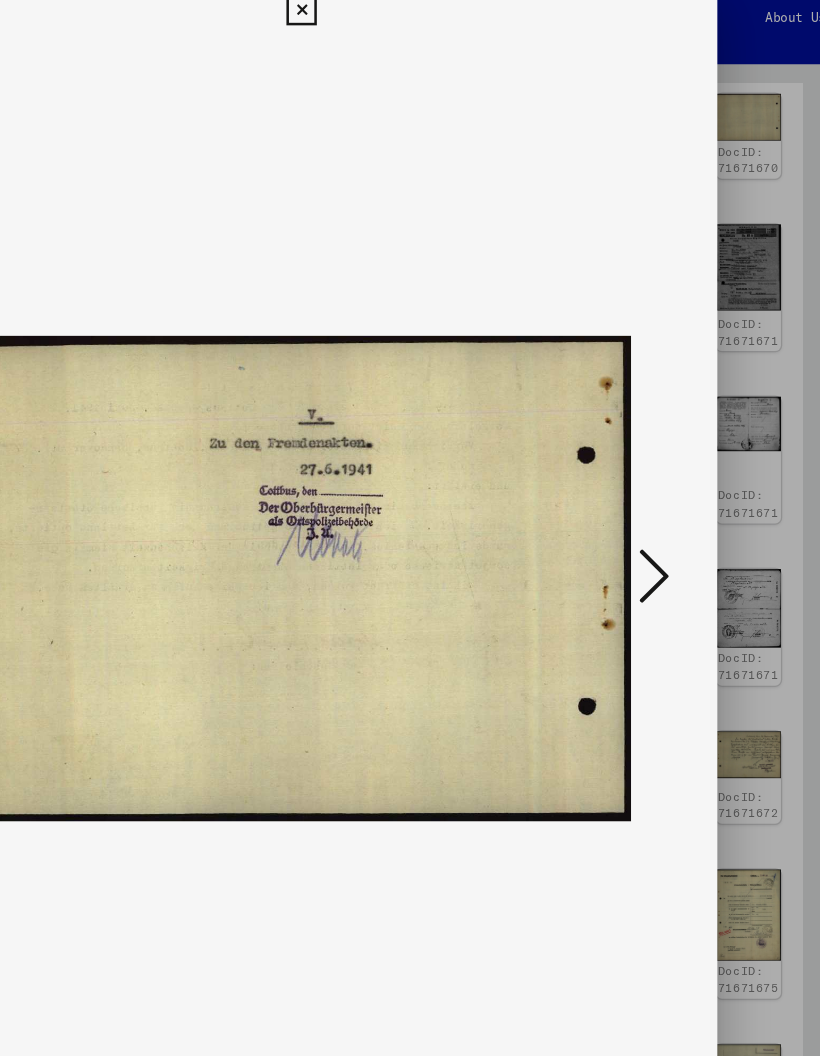 click at bounding box center [688, 476] 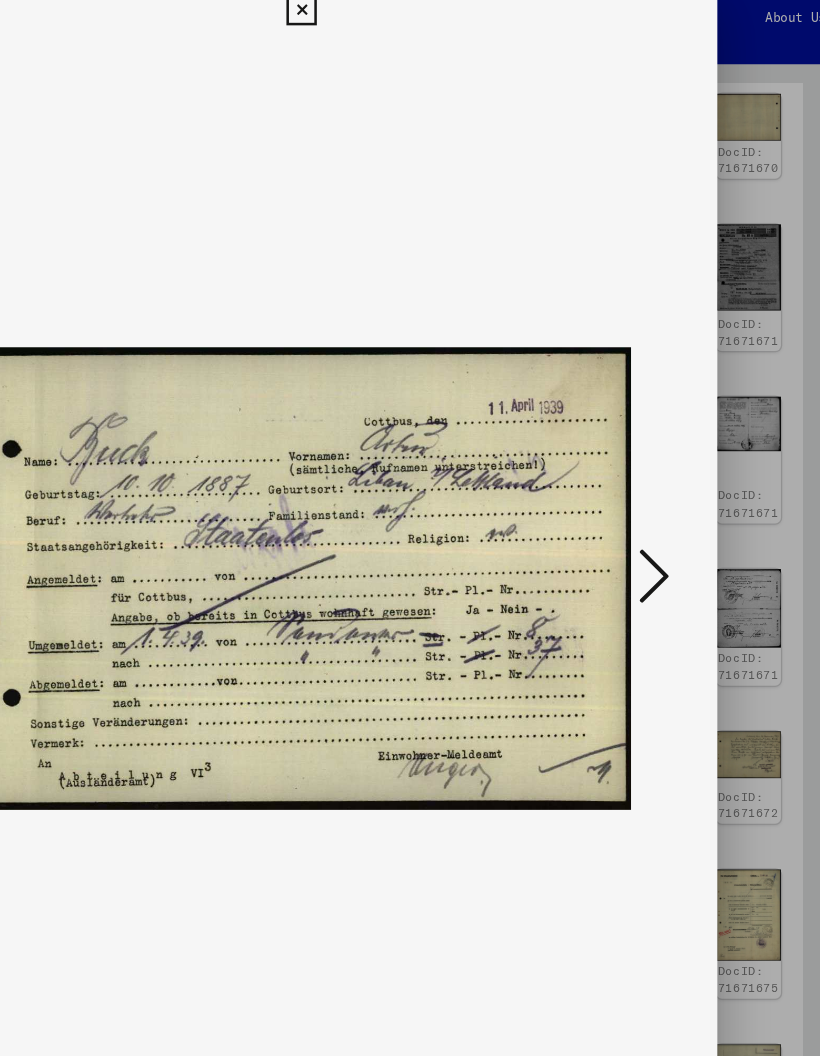 click at bounding box center (688, 476) 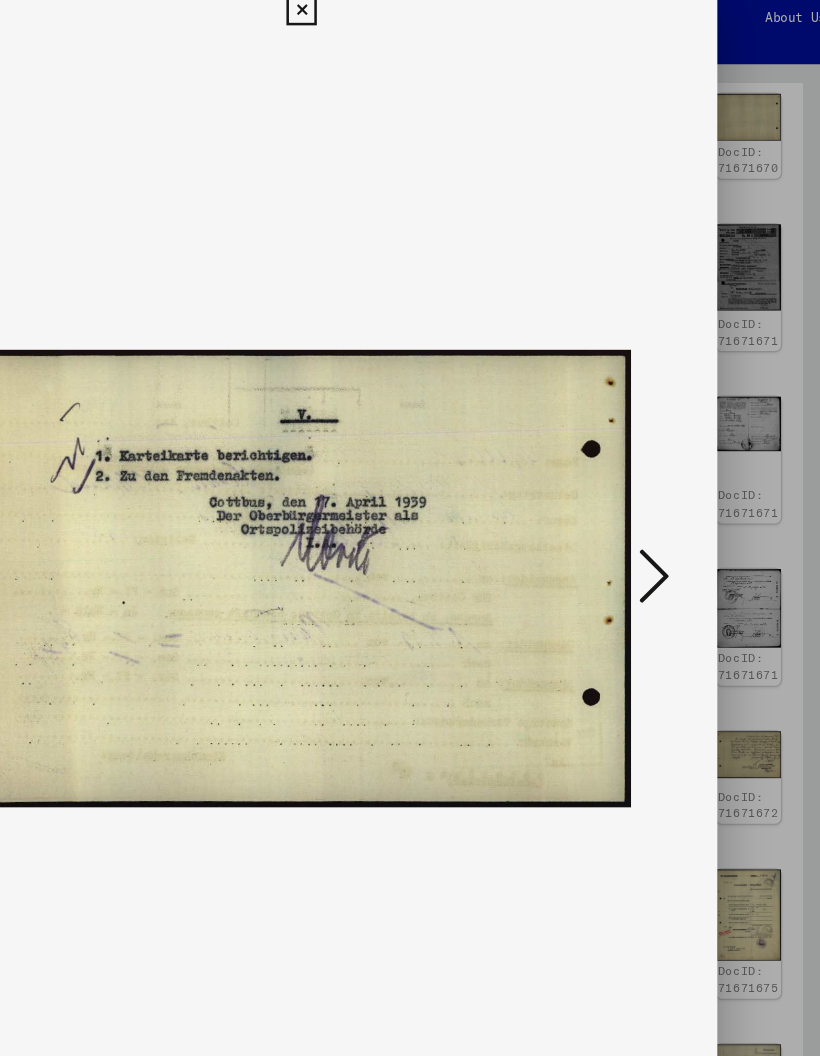 click at bounding box center [688, 476] 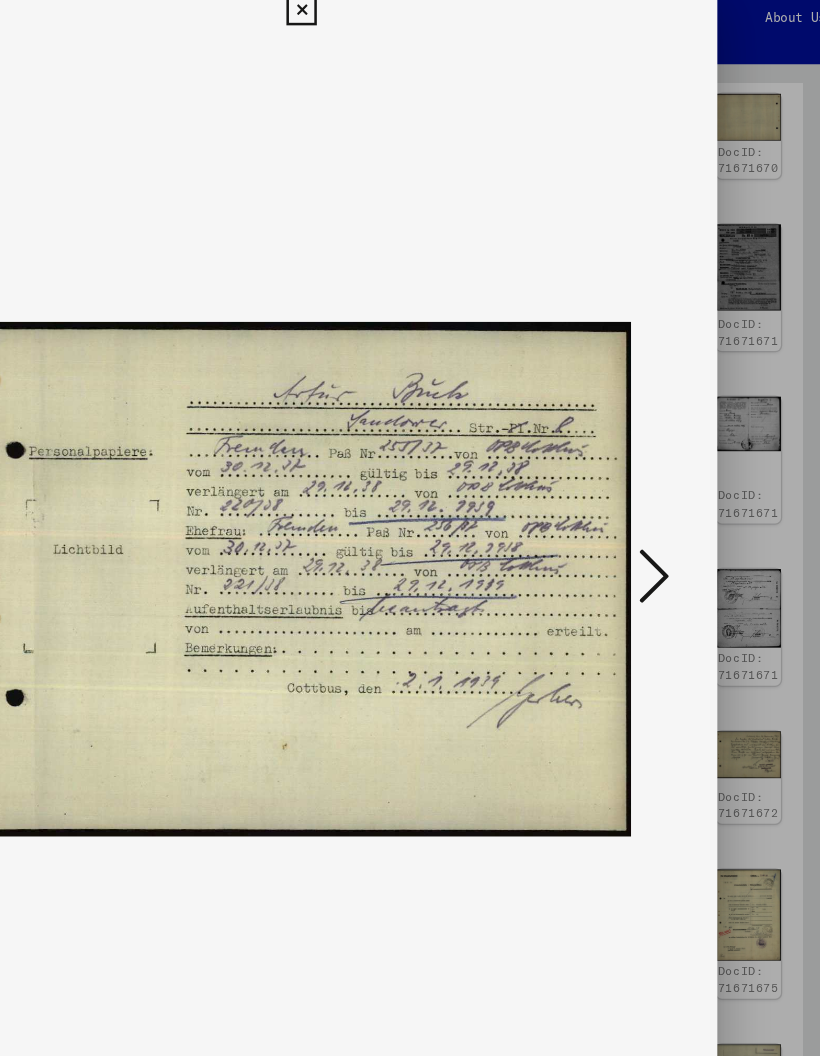 click at bounding box center [688, 476] 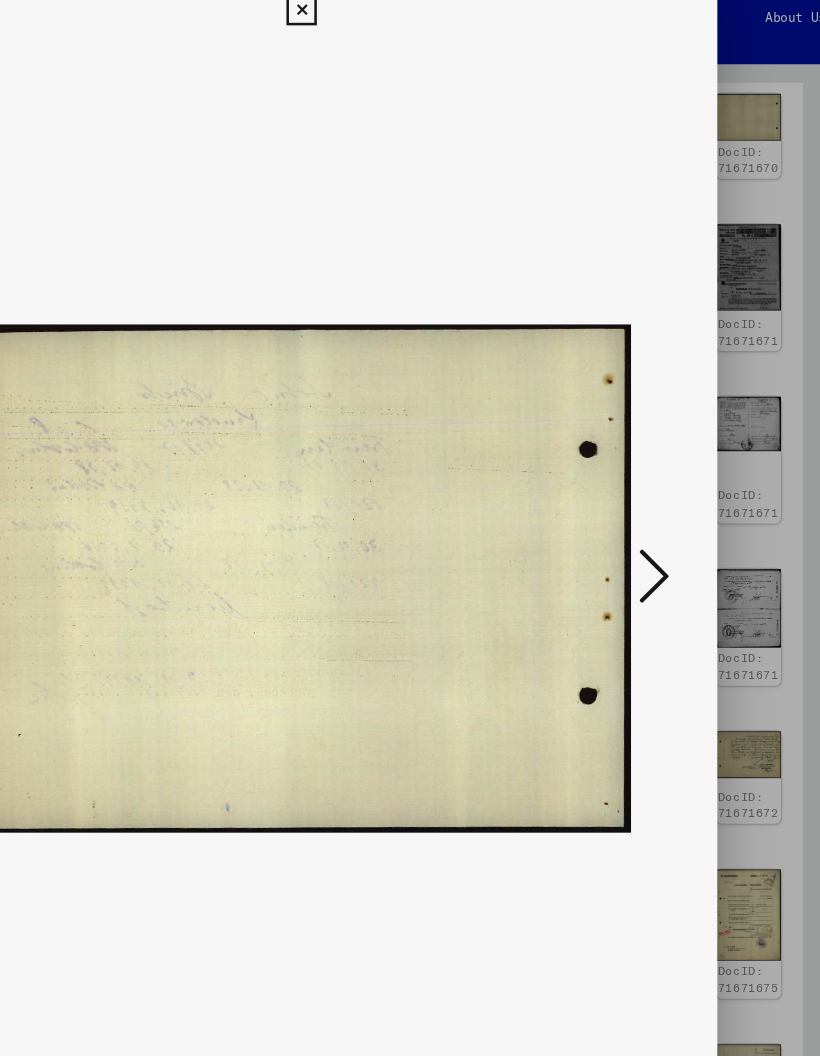 click at bounding box center (688, 476) 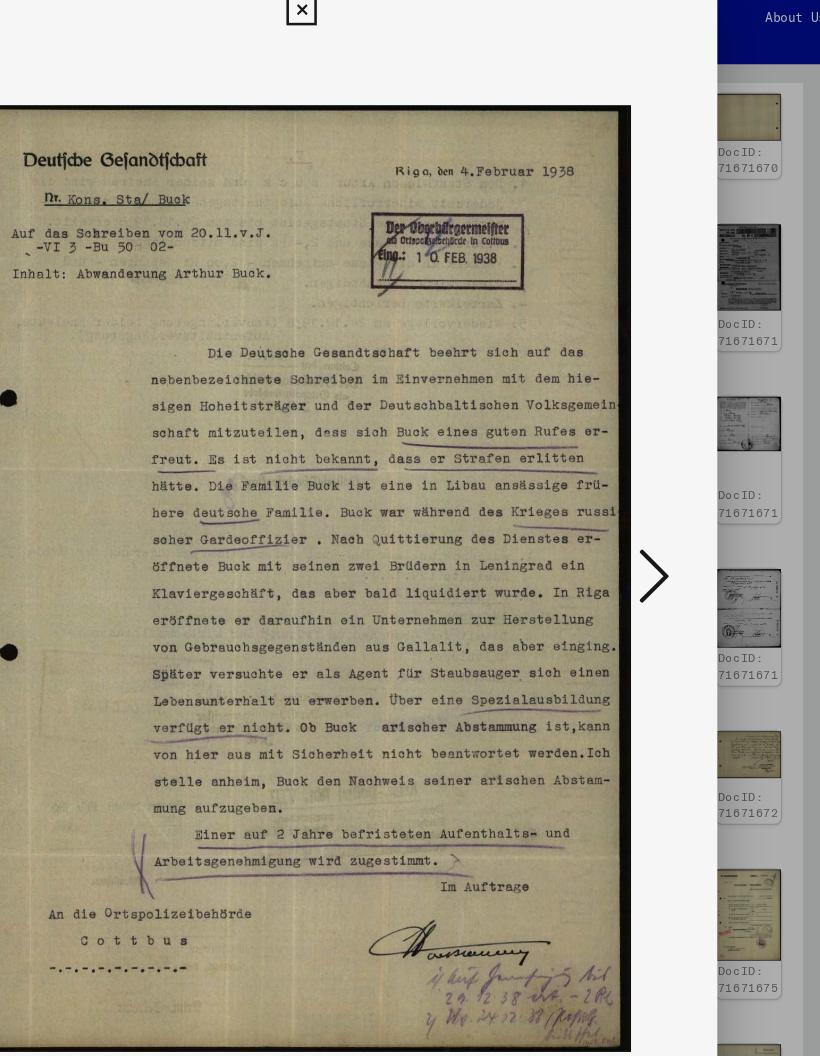 click at bounding box center (688, 476) 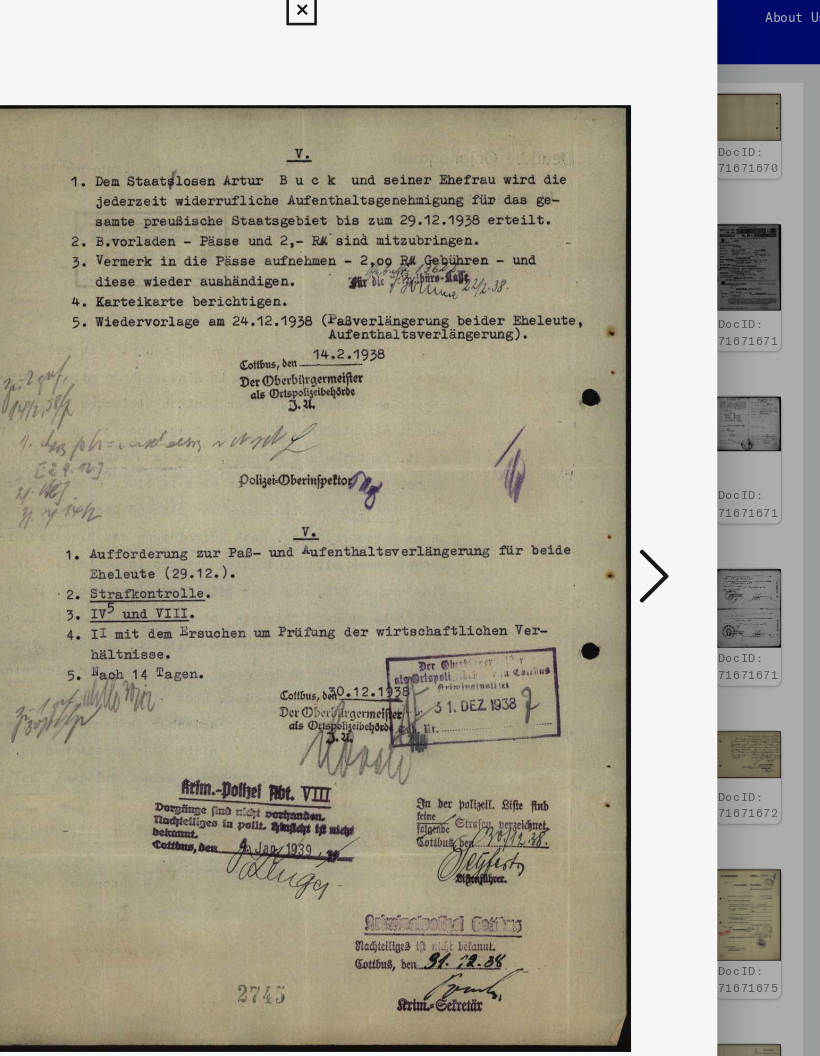 click at bounding box center [688, 476] 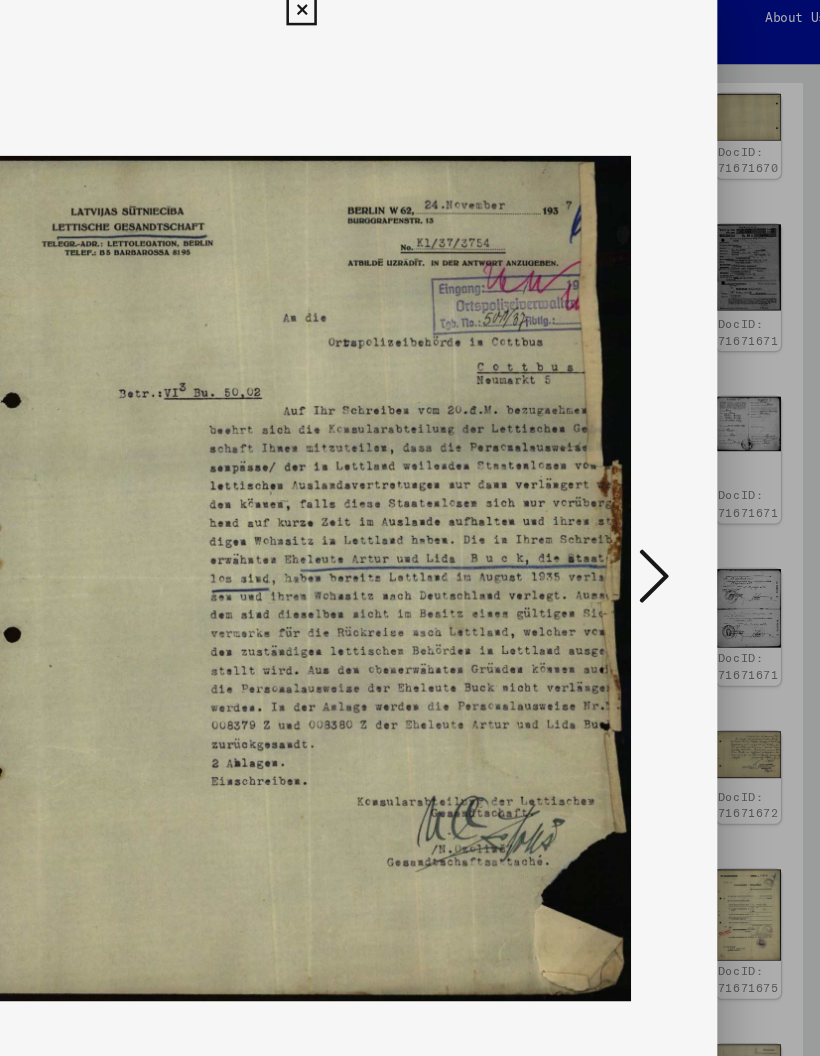 click at bounding box center (688, 476) 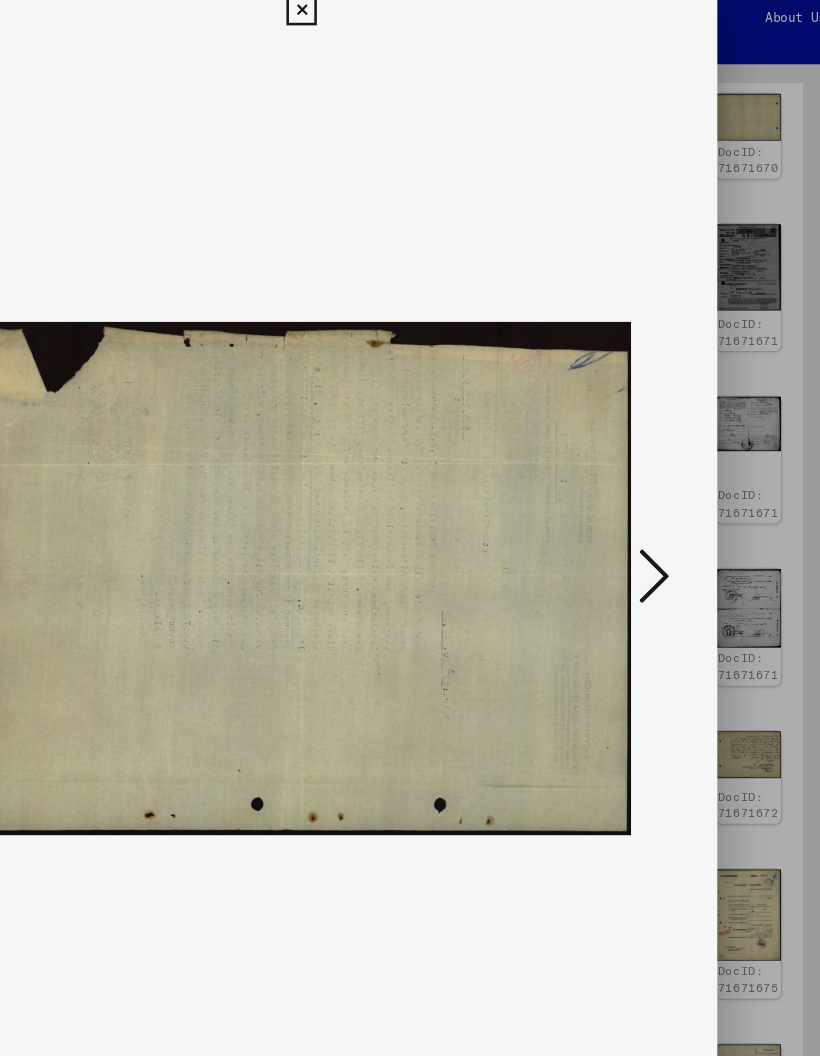 click at bounding box center (688, 476) 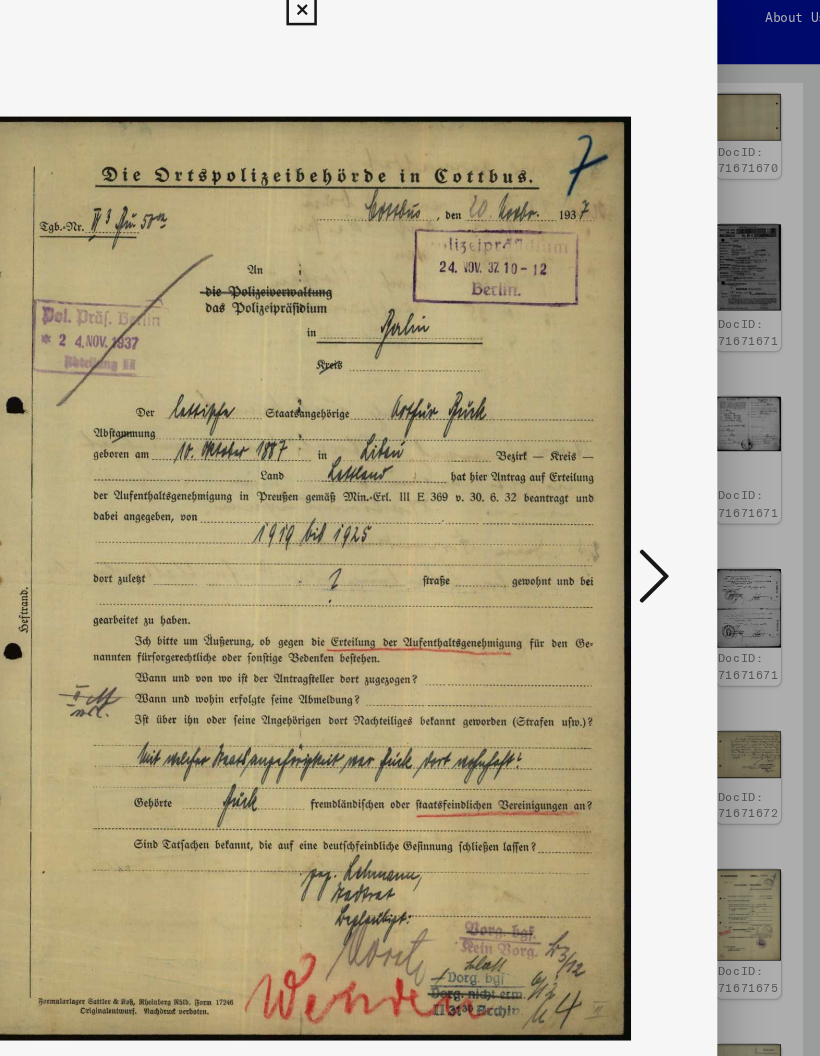 click at bounding box center (688, 476) 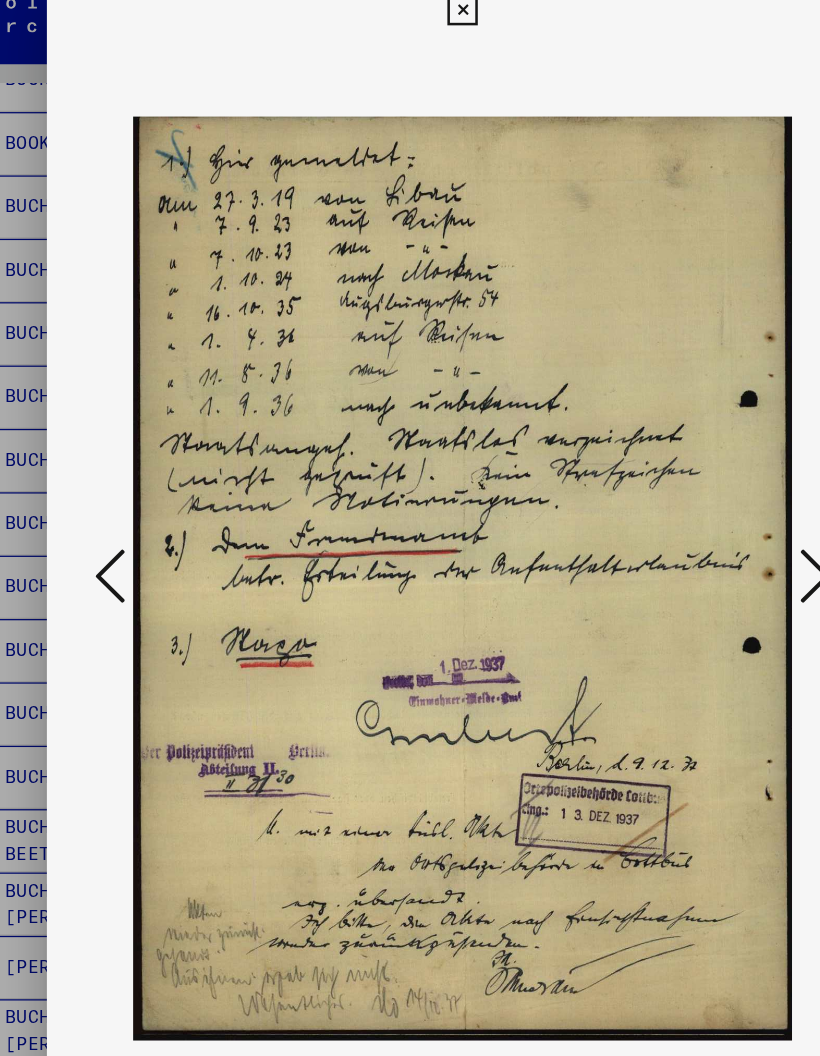 click at bounding box center (132, 476) 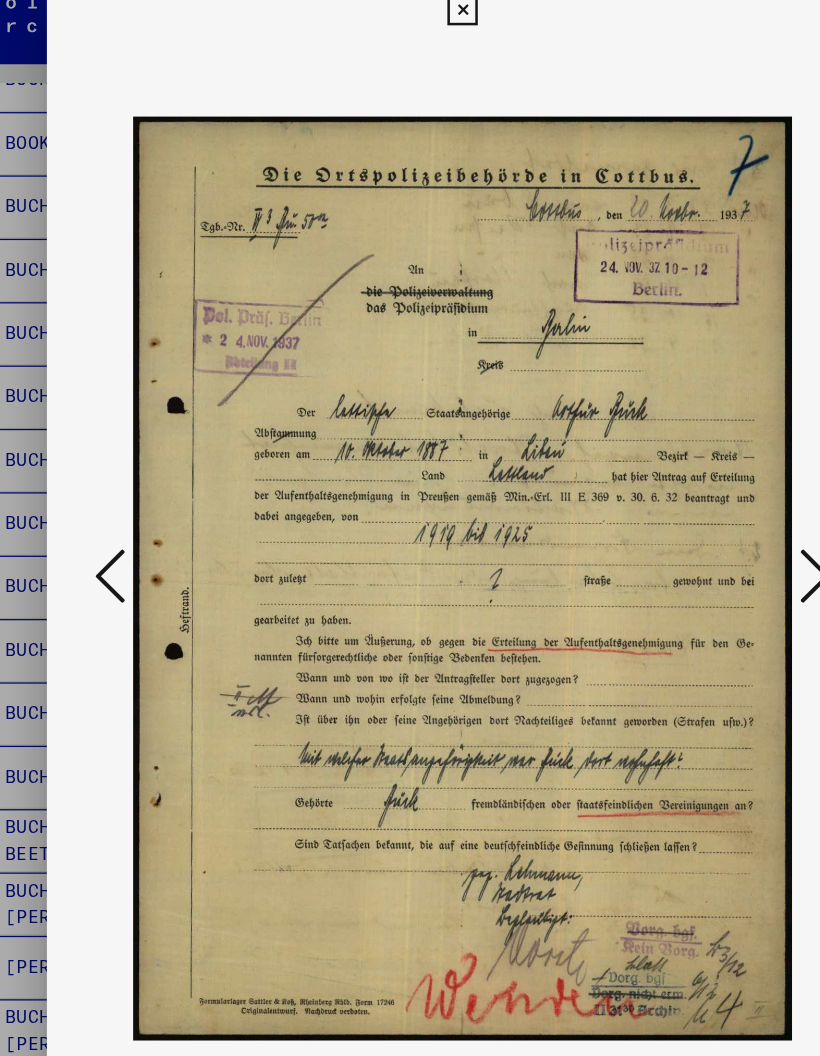 click at bounding box center [688, 477] 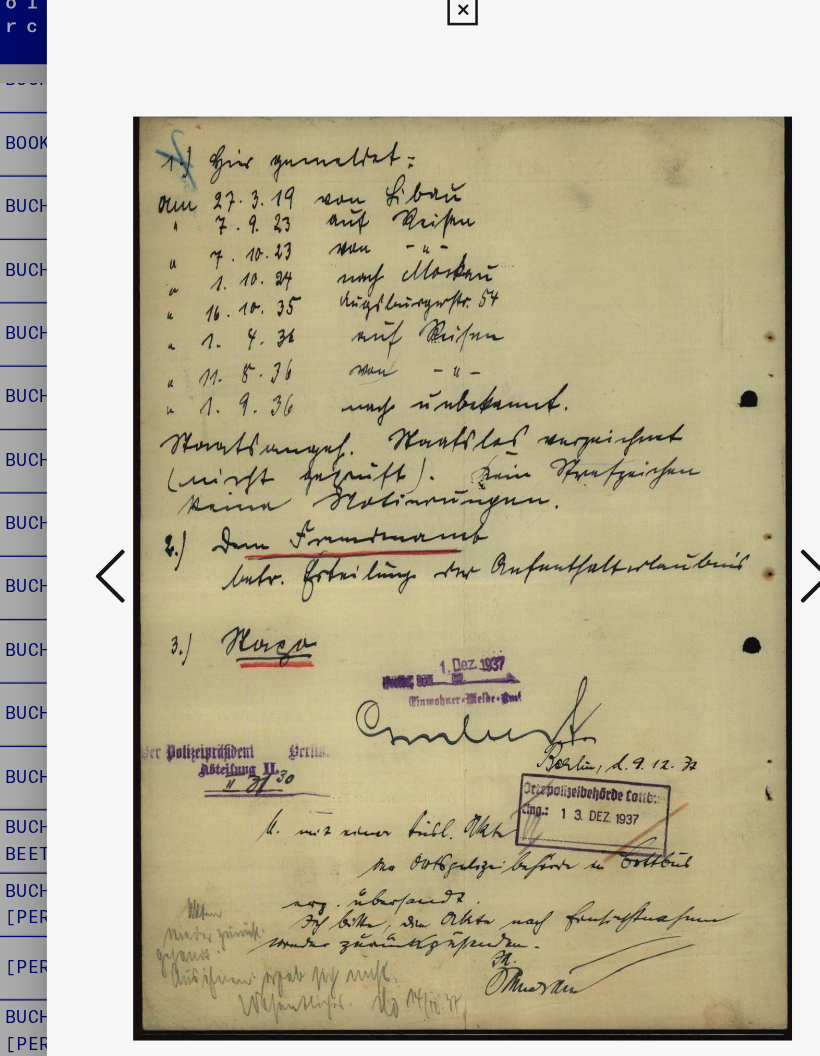 click at bounding box center (688, 477) 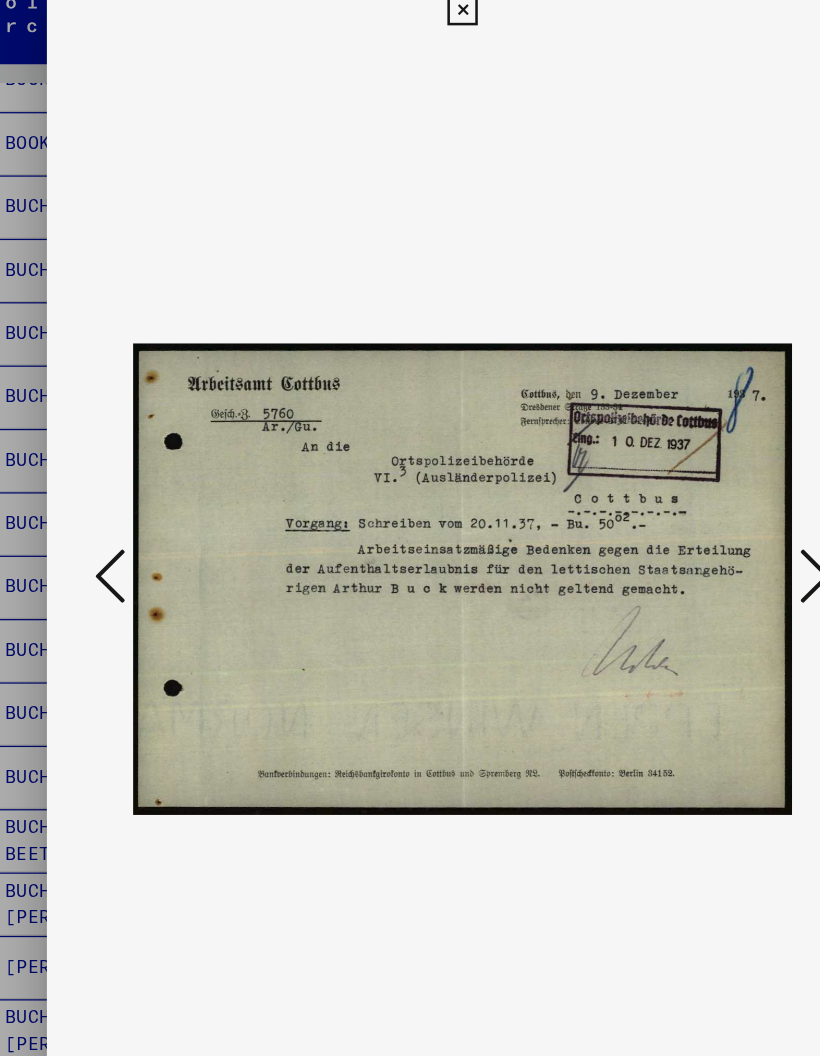 click at bounding box center [688, 477] 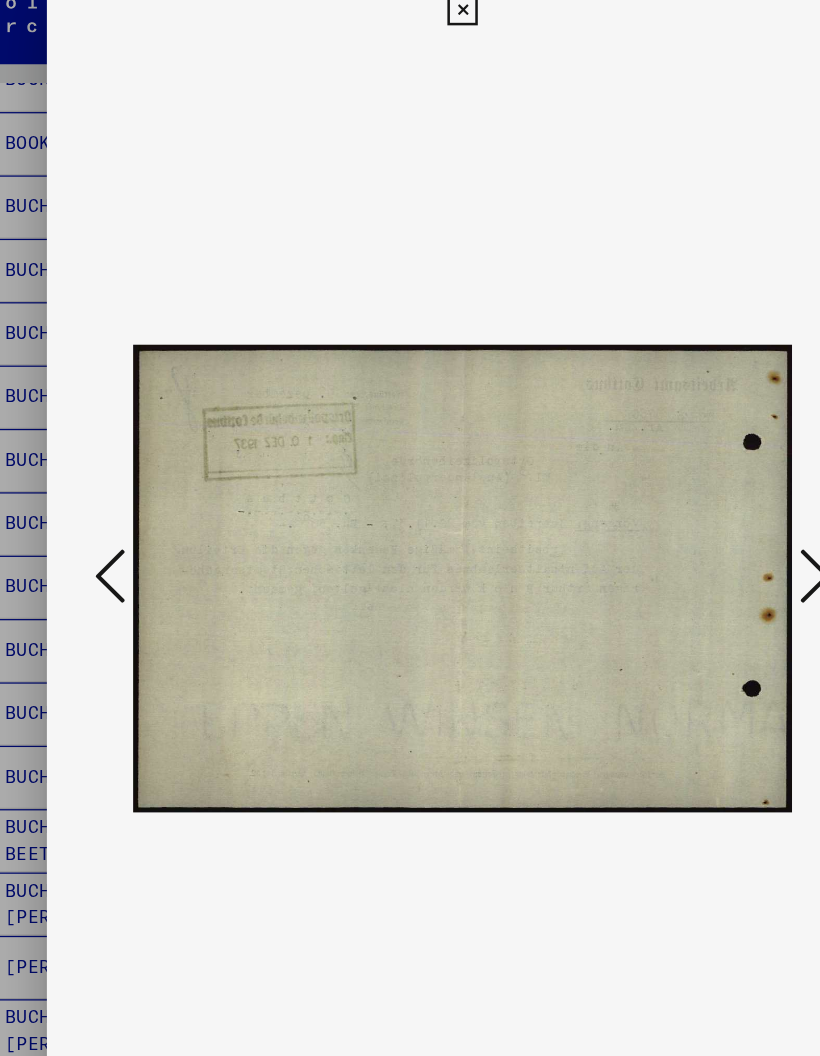 click at bounding box center (688, 477) 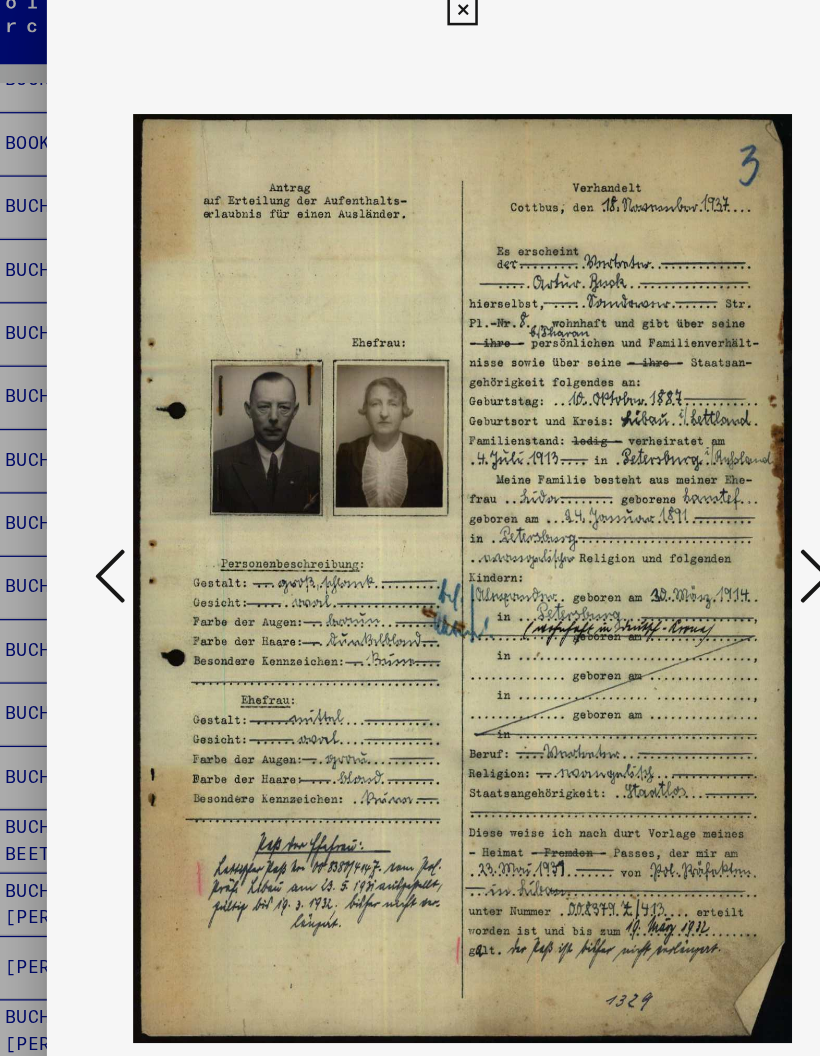 click at bounding box center [410, 478] 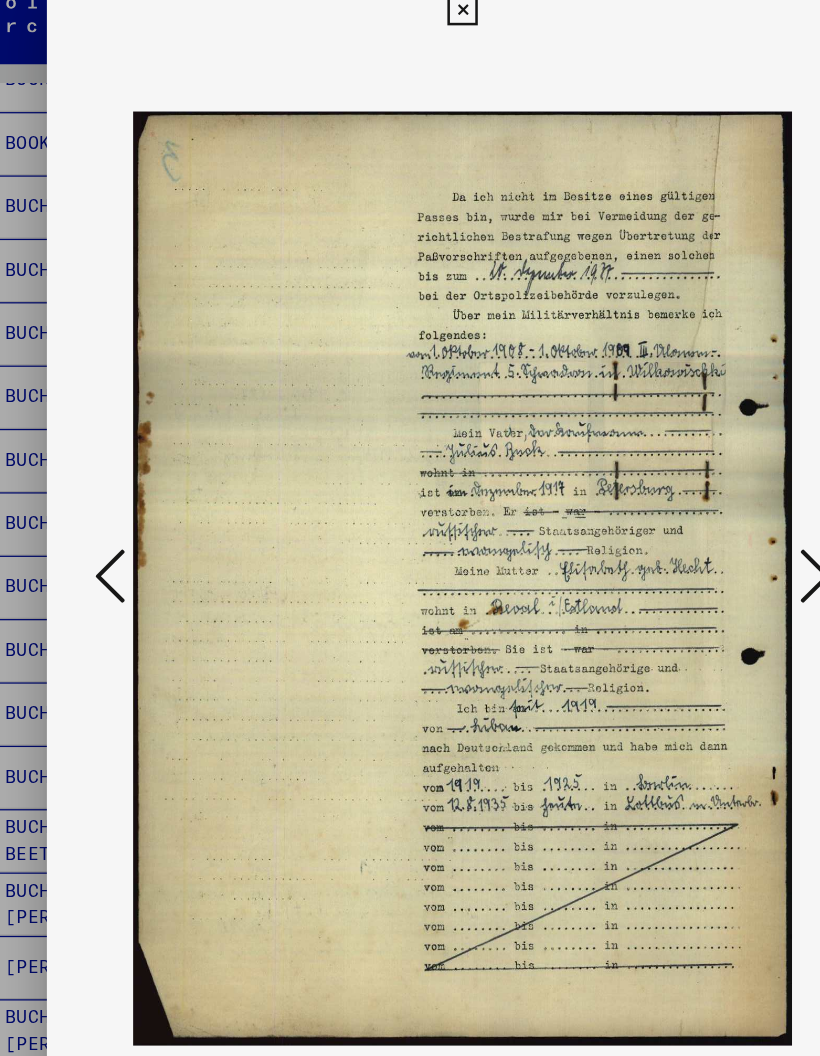click at bounding box center [410, 478] 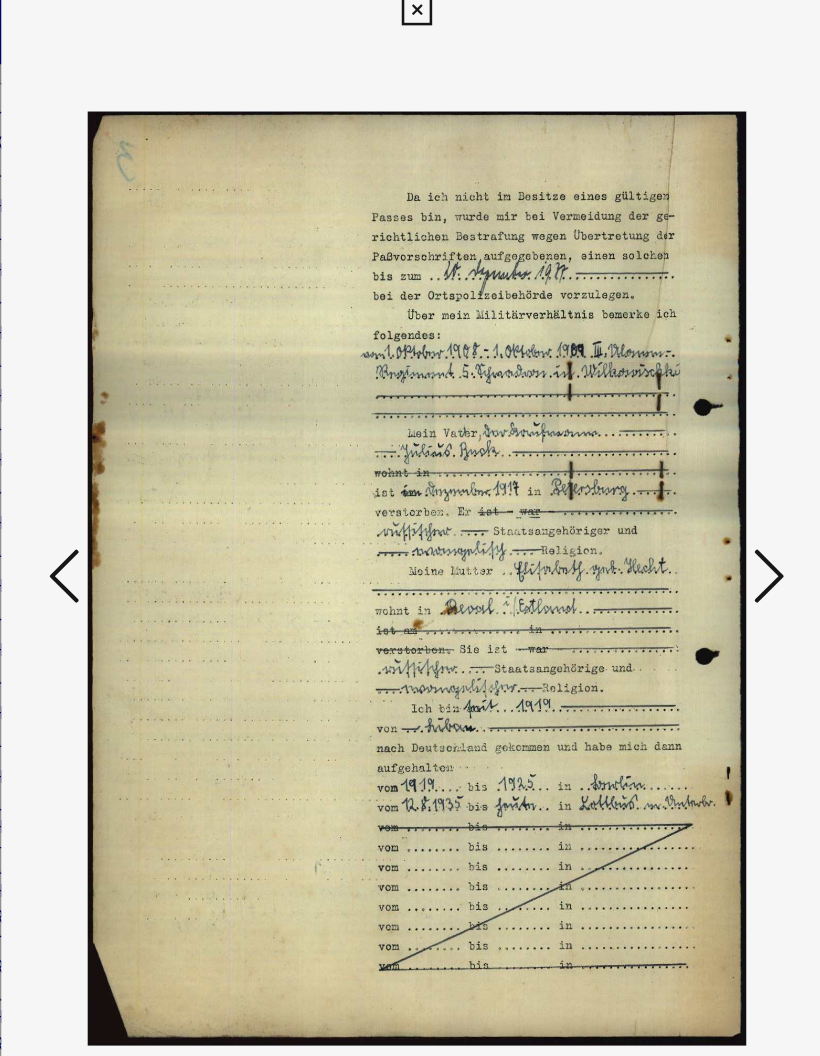 click at bounding box center [688, 476] 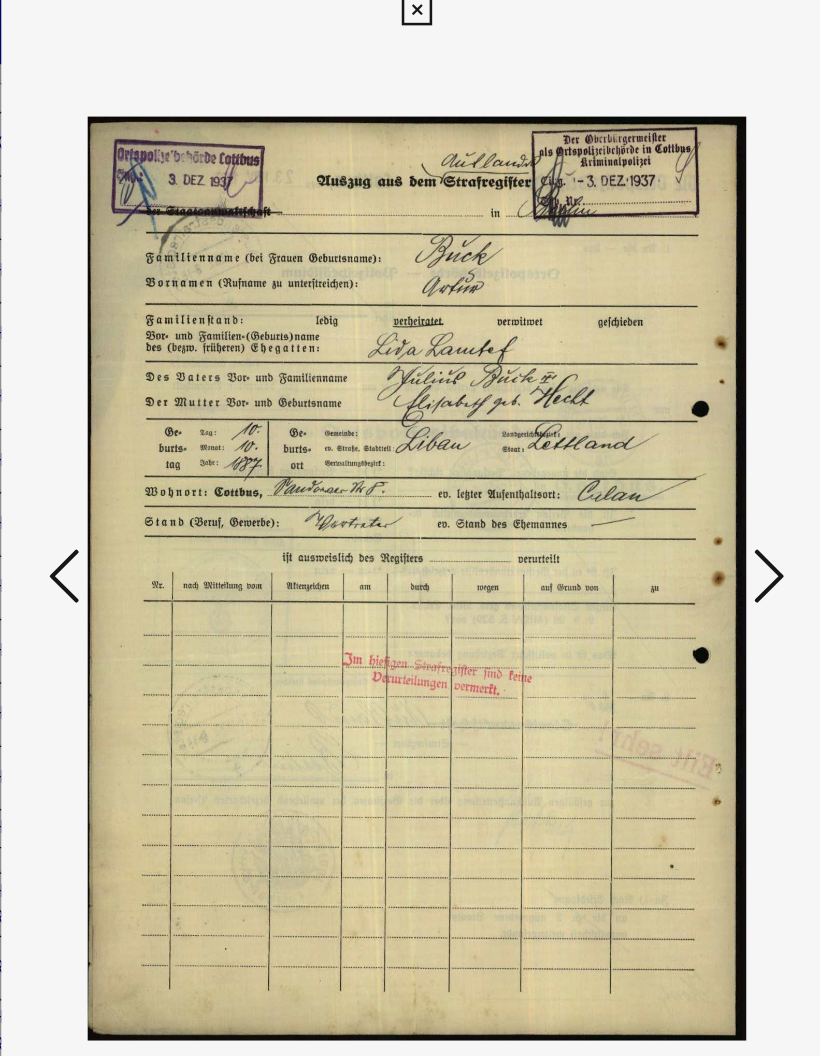 click at bounding box center [688, 476] 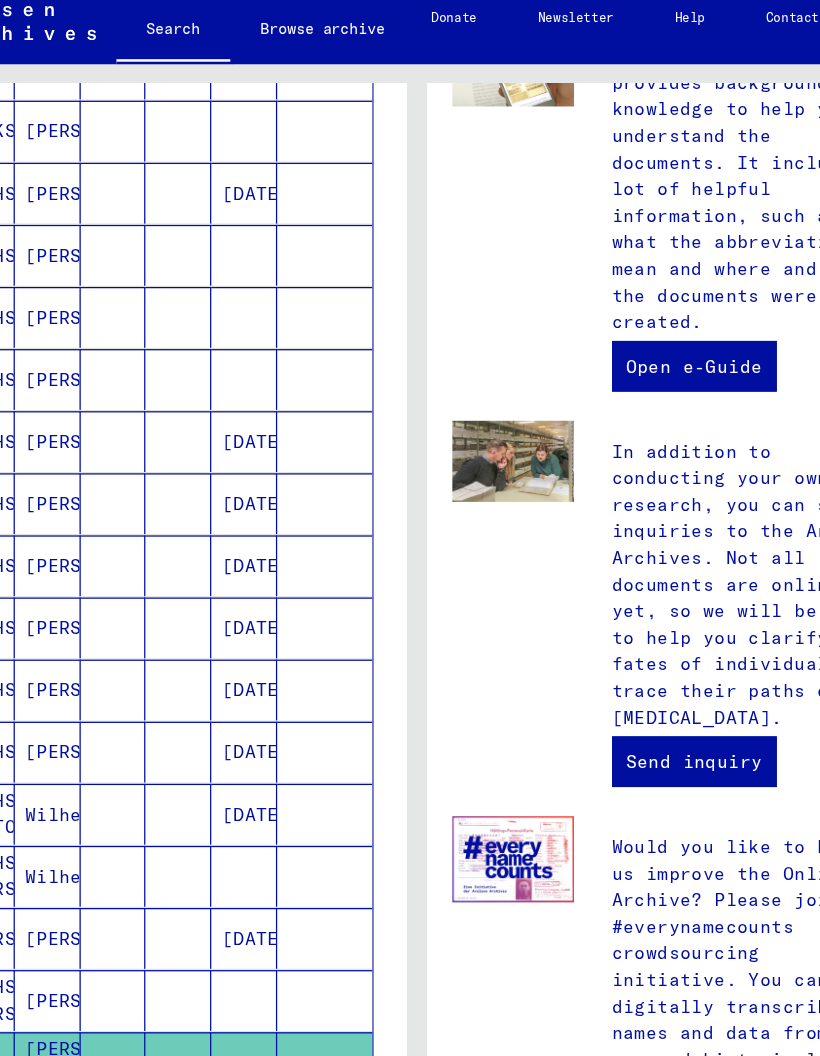 scroll, scrollTop: 0, scrollLeft: 0, axis: both 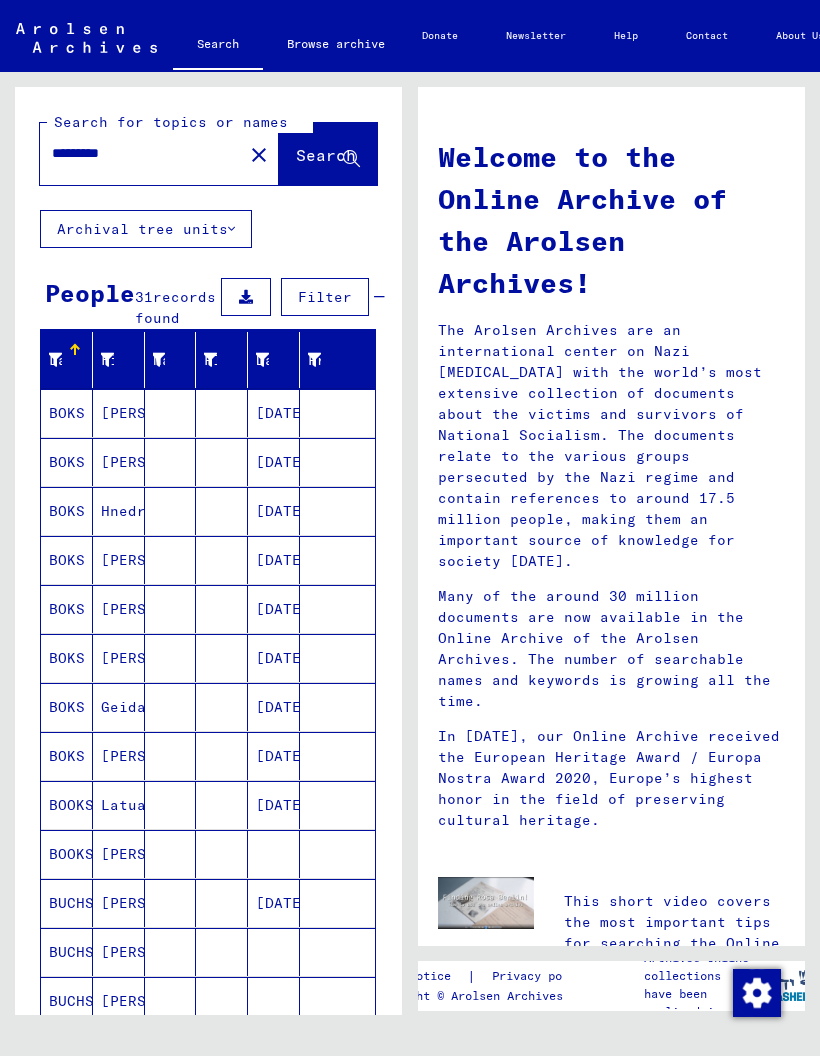 click on "close" 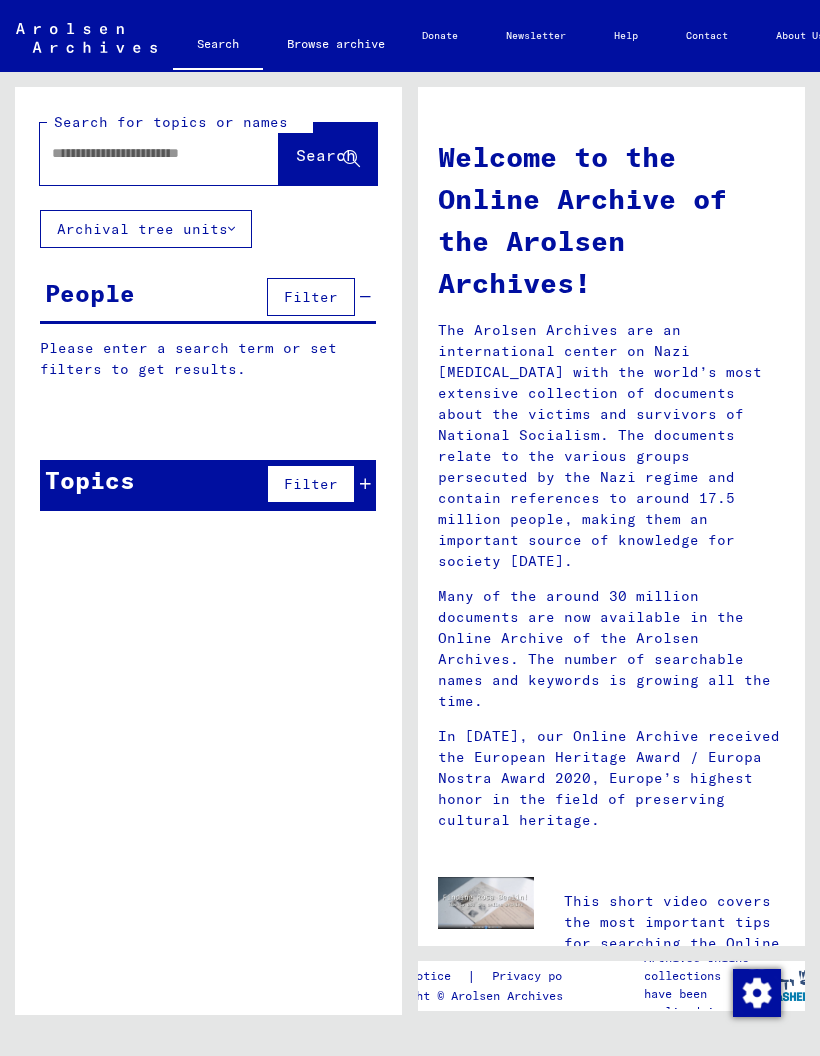click at bounding box center (135, 153) 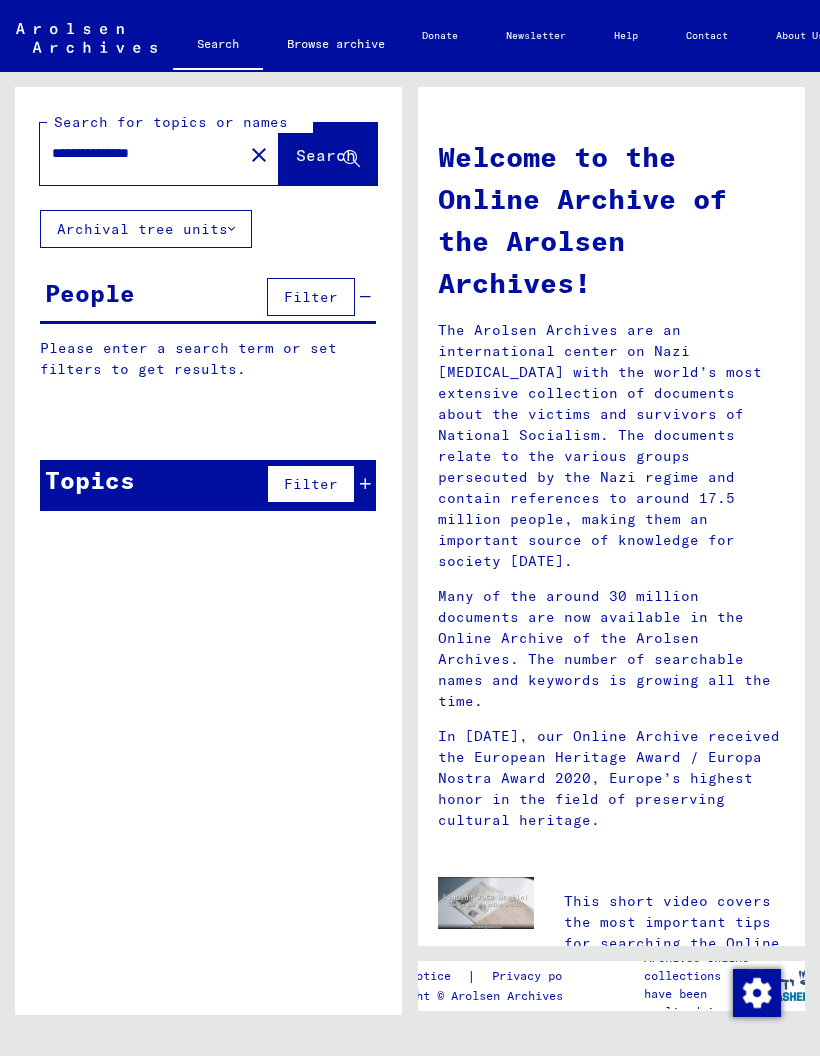 type on "**********" 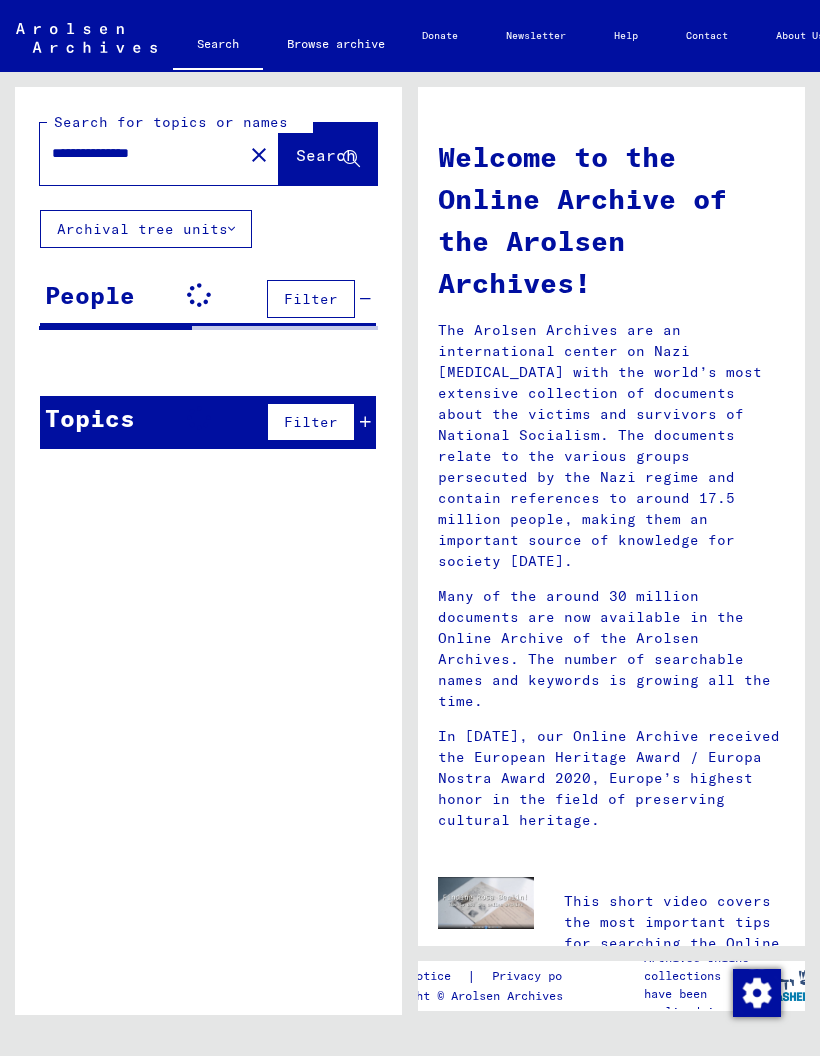 click on "Search" 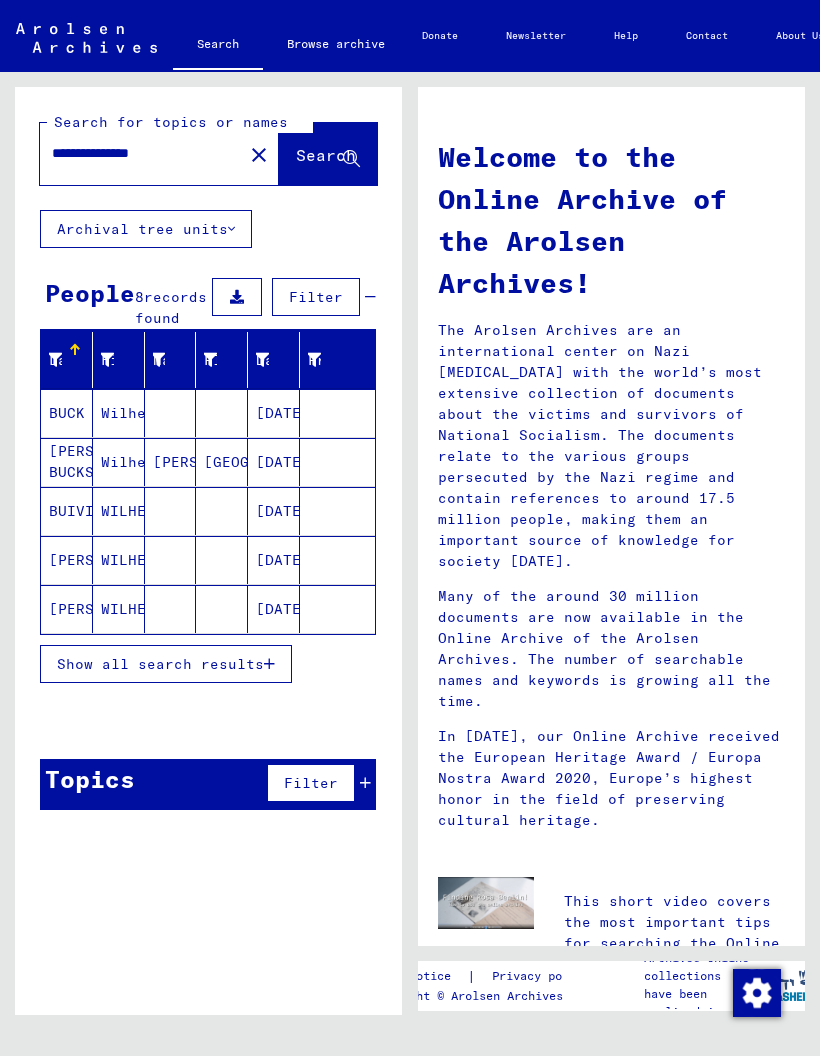 click on "[PERSON_NAME] BUCKS" at bounding box center [67, 511] 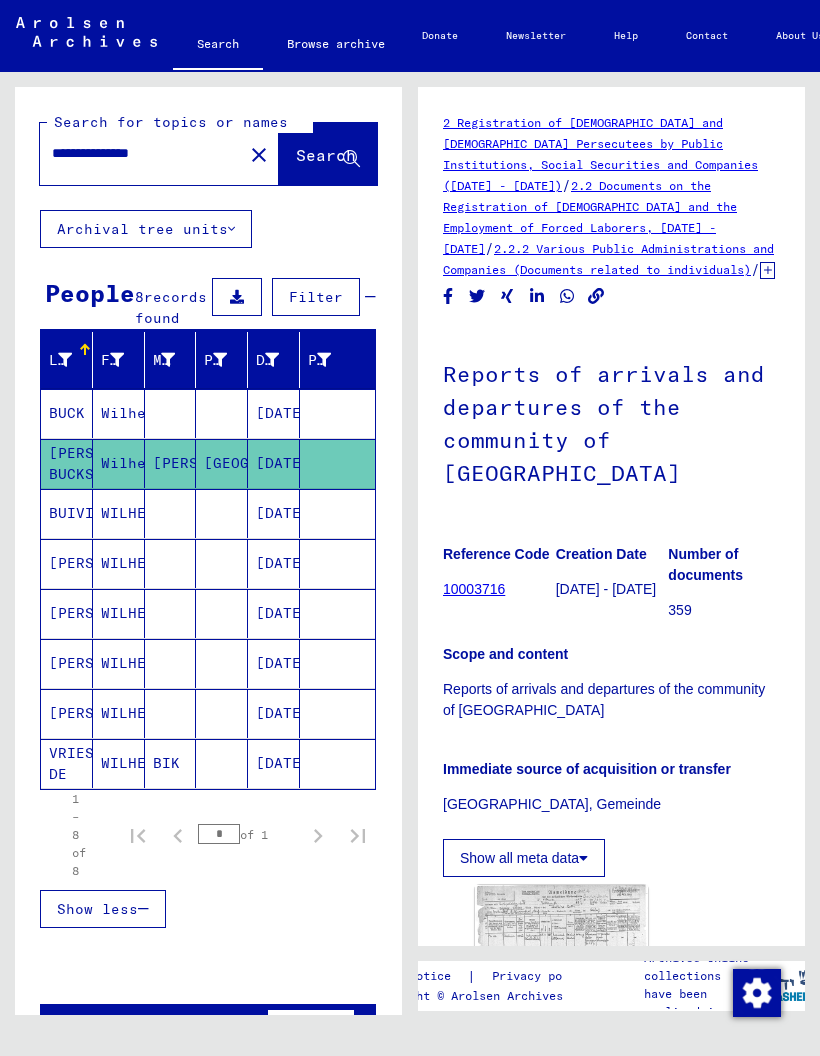 scroll, scrollTop: 0, scrollLeft: 0, axis: both 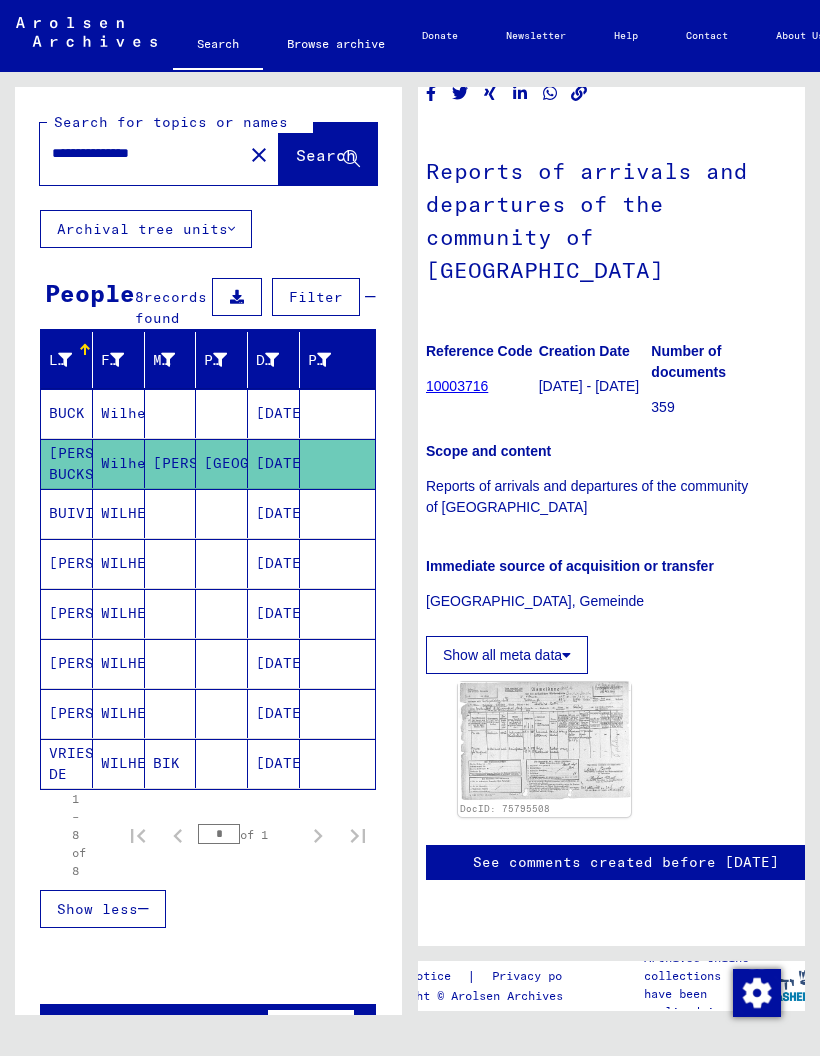 click 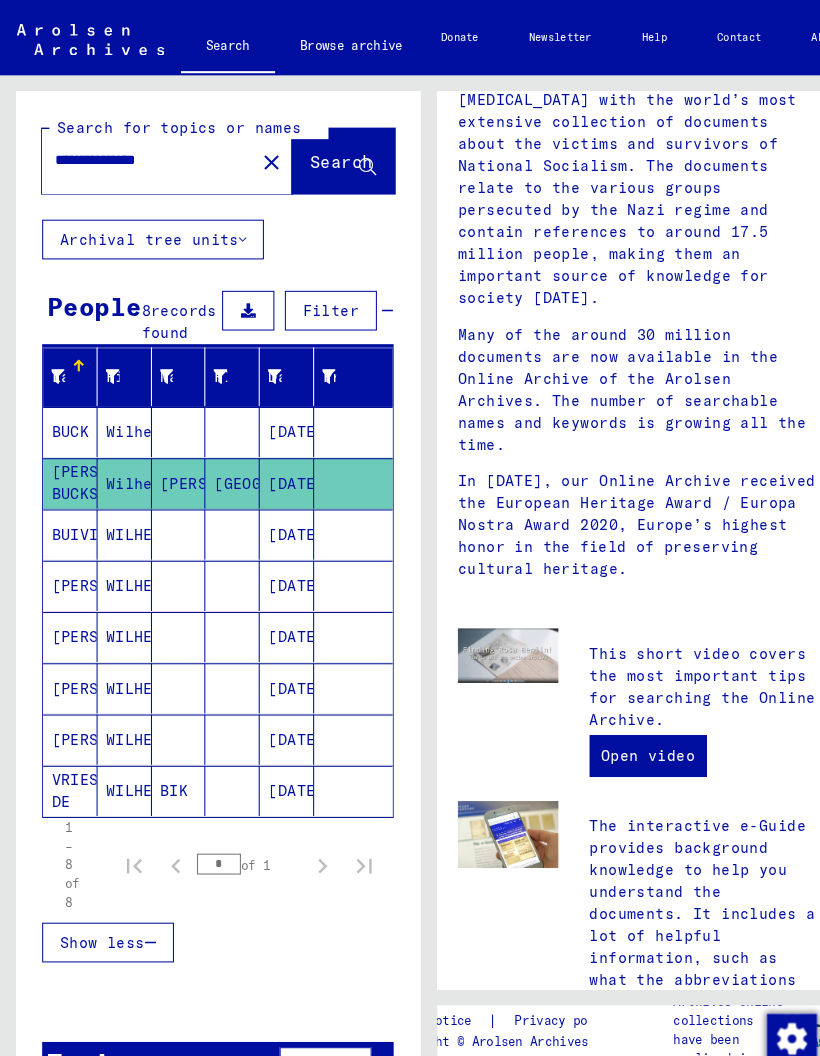 scroll, scrollTop: 276, scrollLeft: 17, axis: both 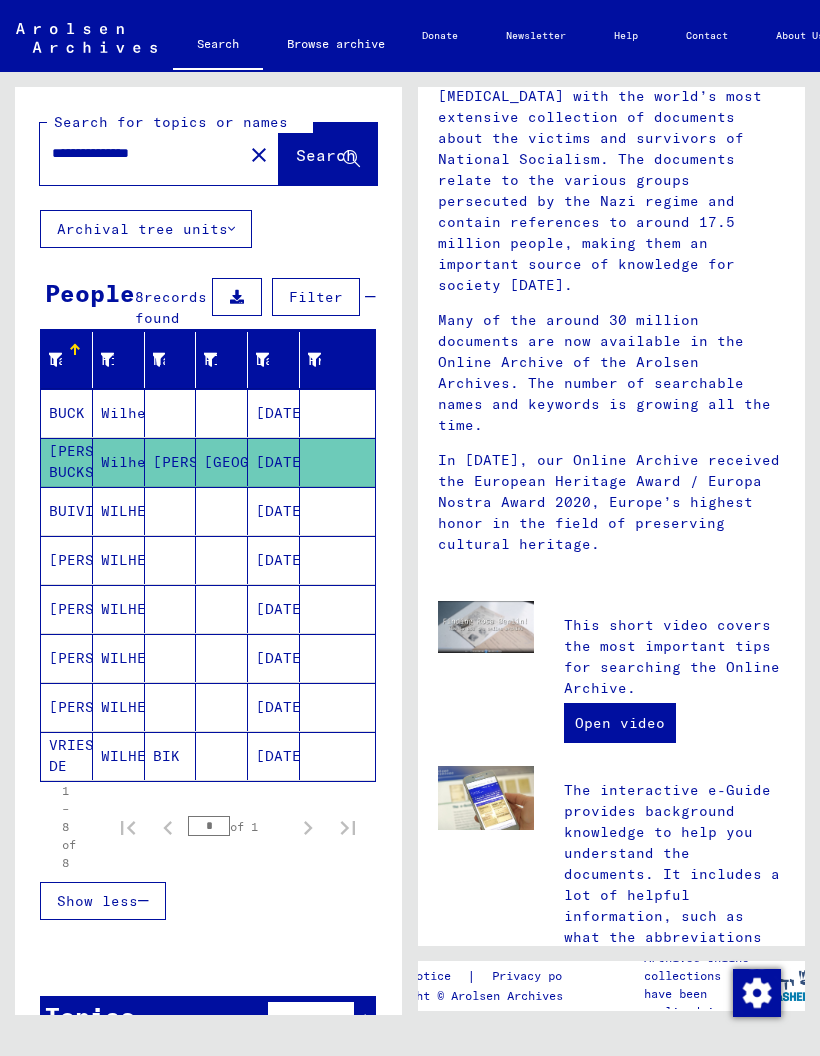 click at bounding box center (171, 462) 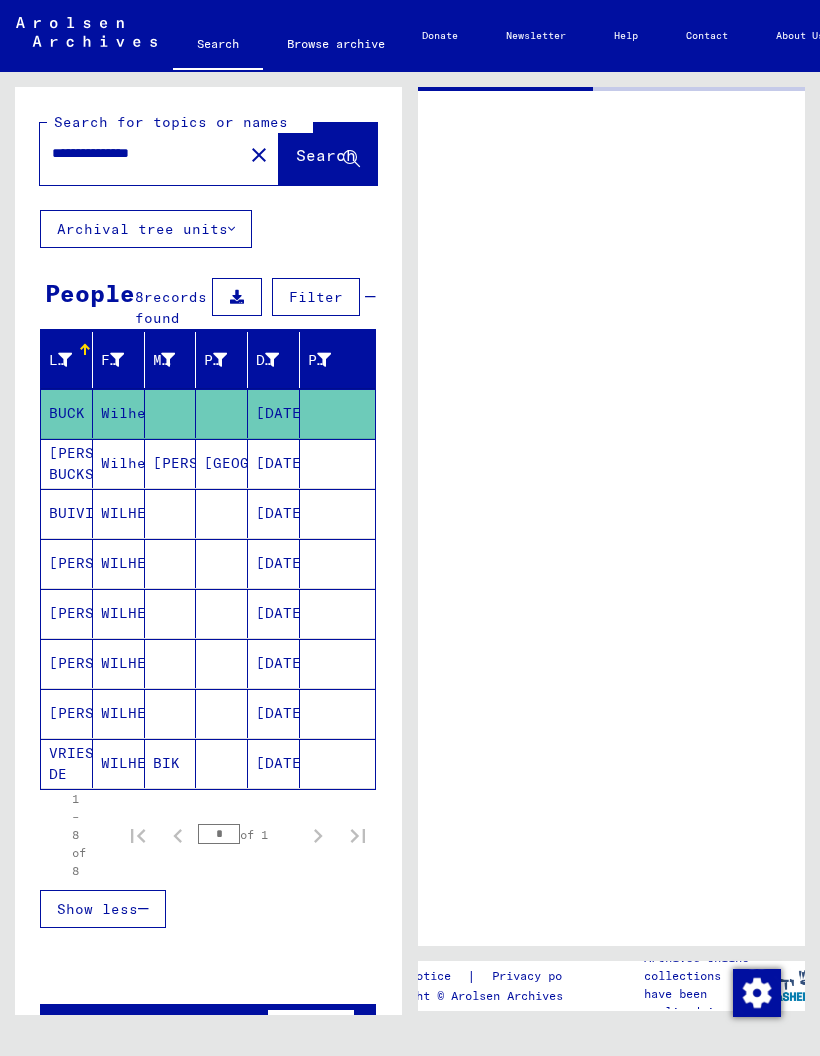 scroll, scrollTop: 0, scrollLeft: 0, axis: both 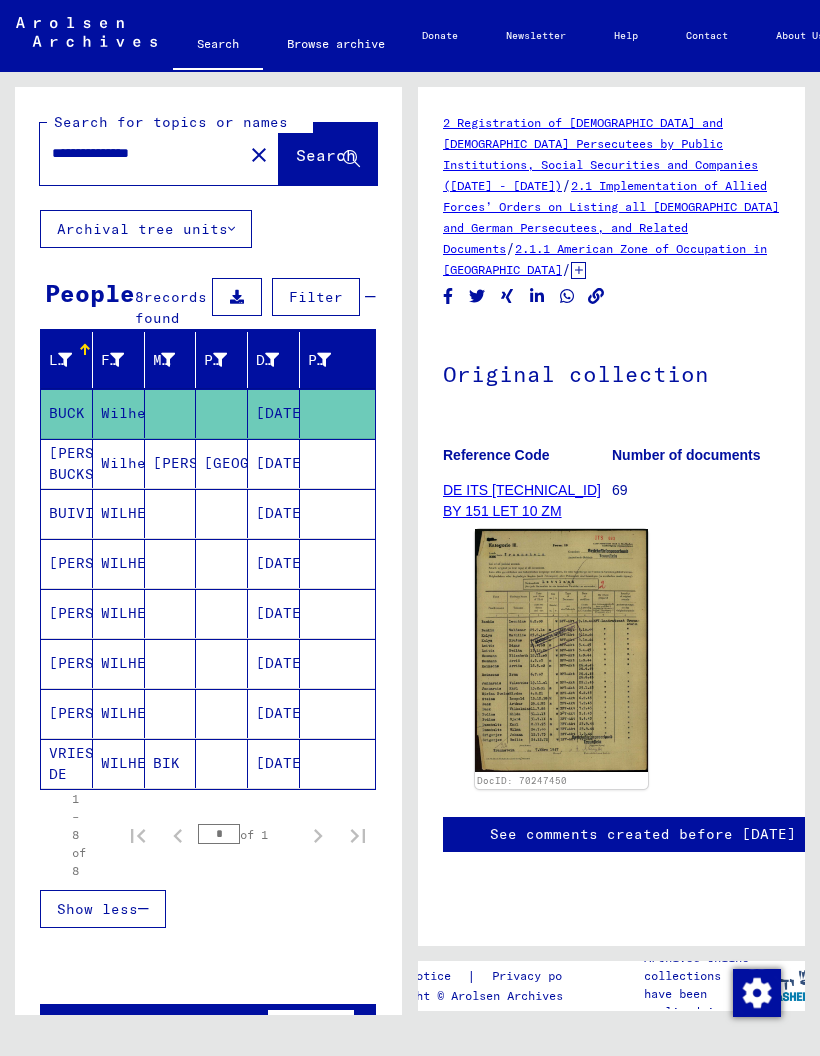 click 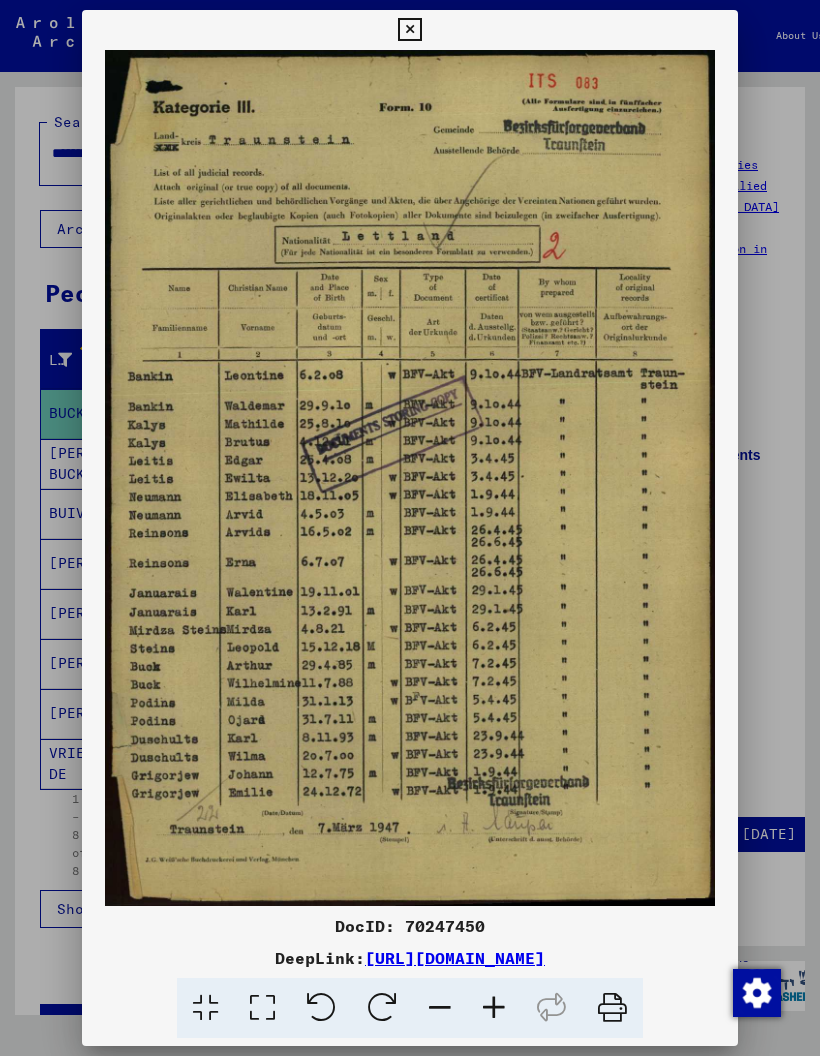 click at bounding box center (410, 478) 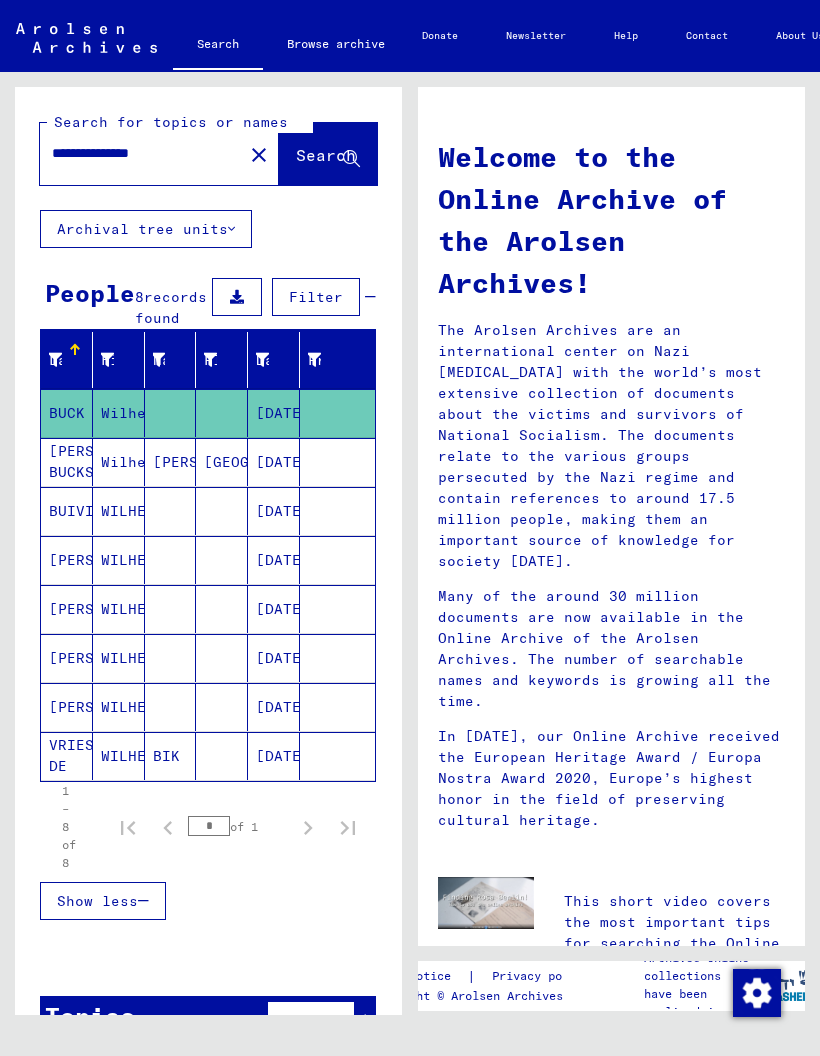 click on "[PERSON_NAME]" at bounding box center (171, 511) 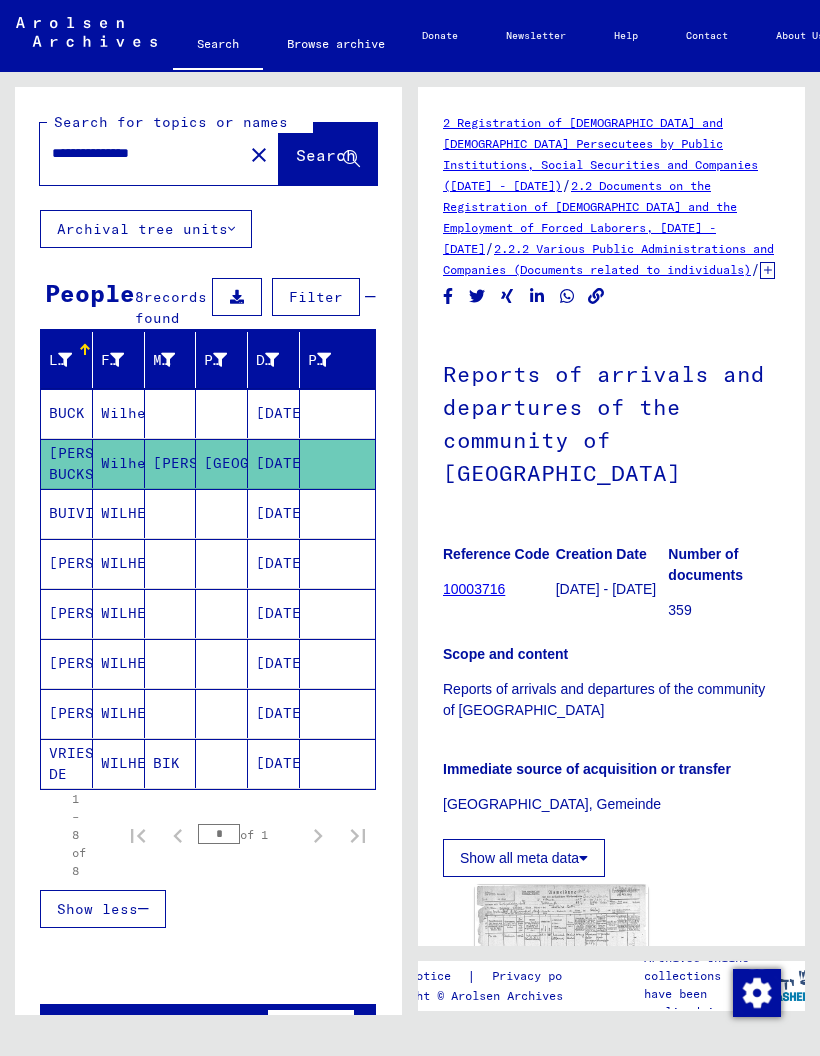 scroll, scrollTop: 0, scrollLeft: 0, axis: both 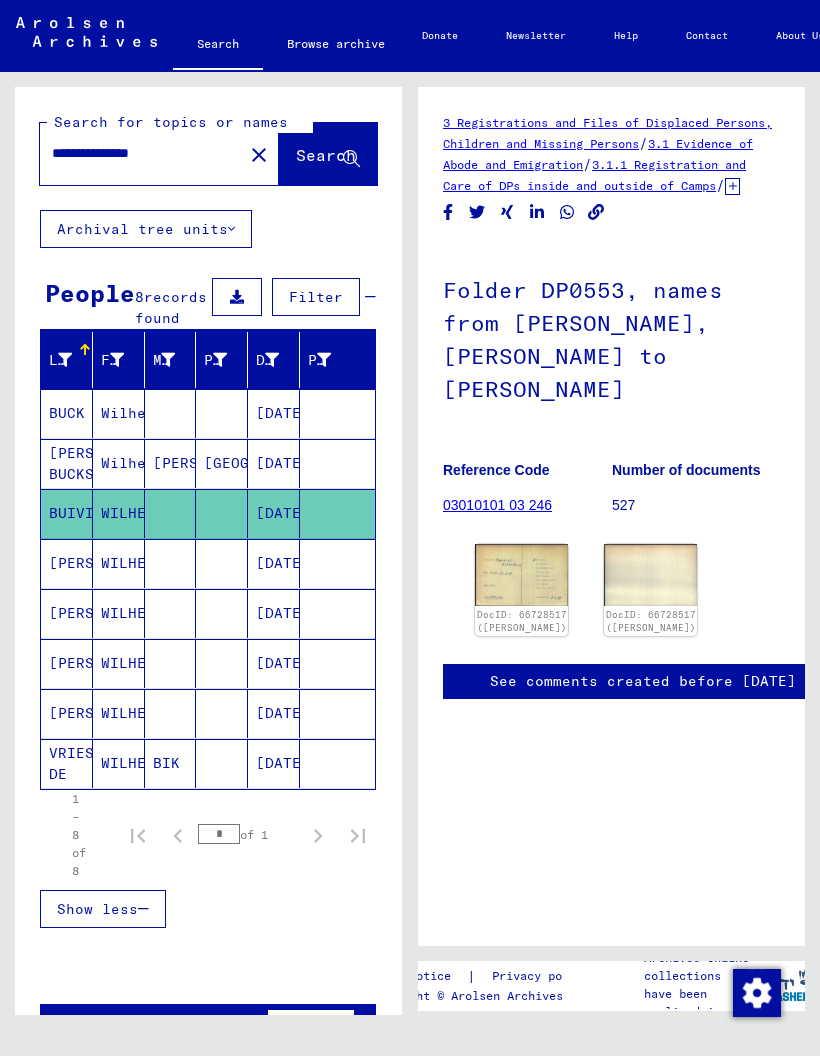 click 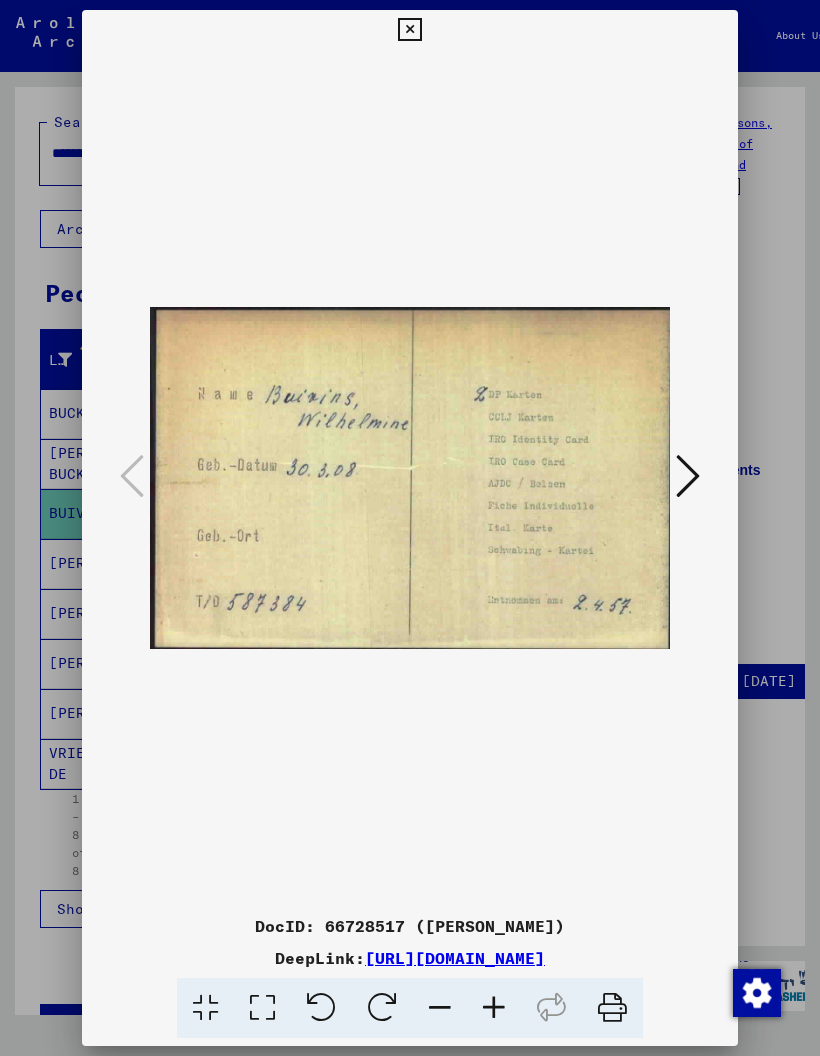 click at bounding box center (688, 476) 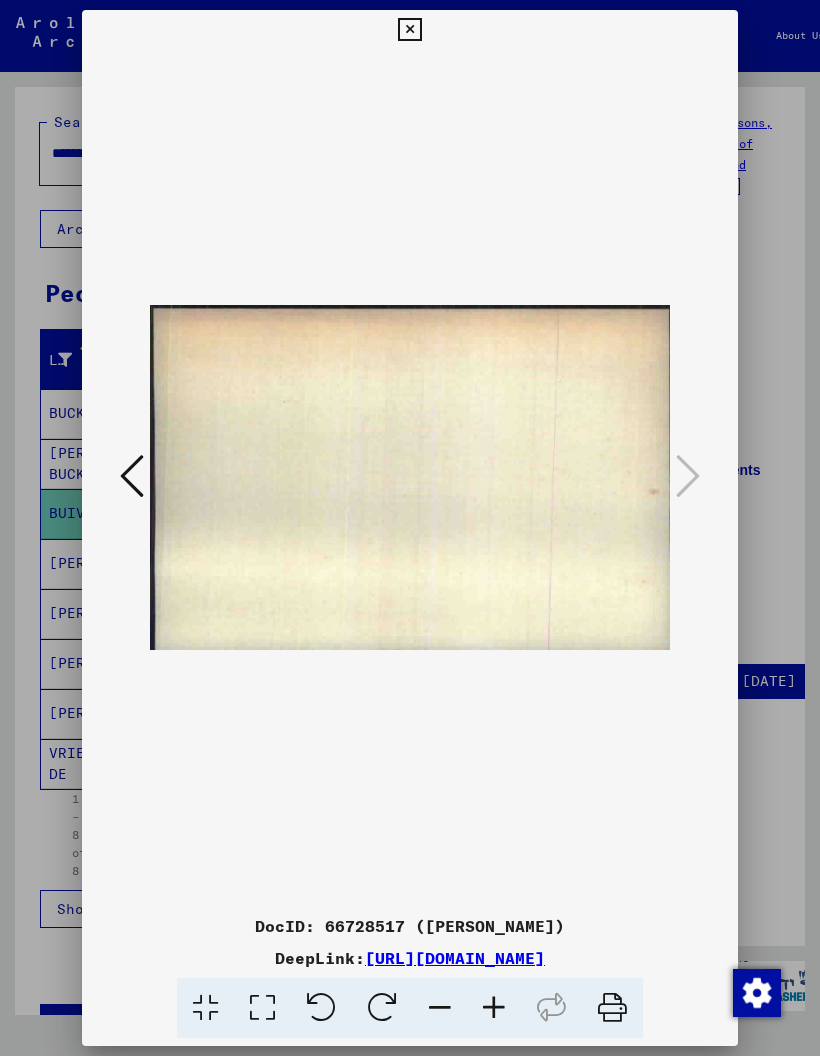 click at bounding box center (132, 477) 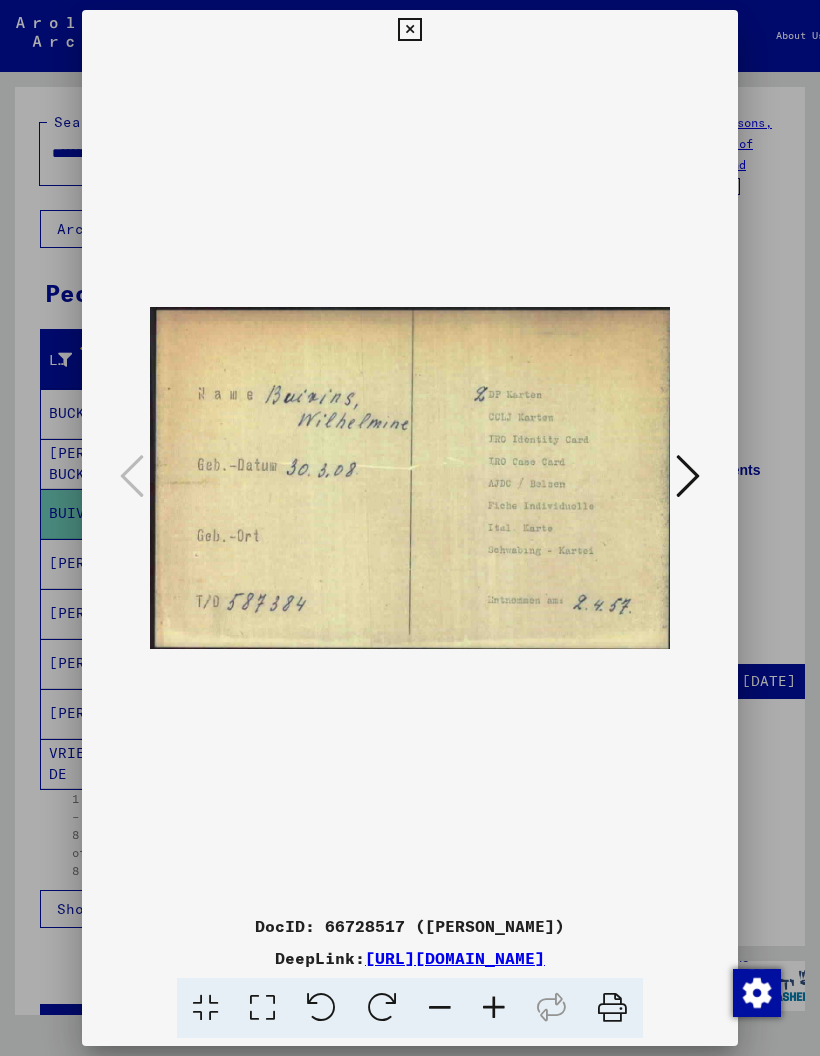 click at bounding box center (409, 30) 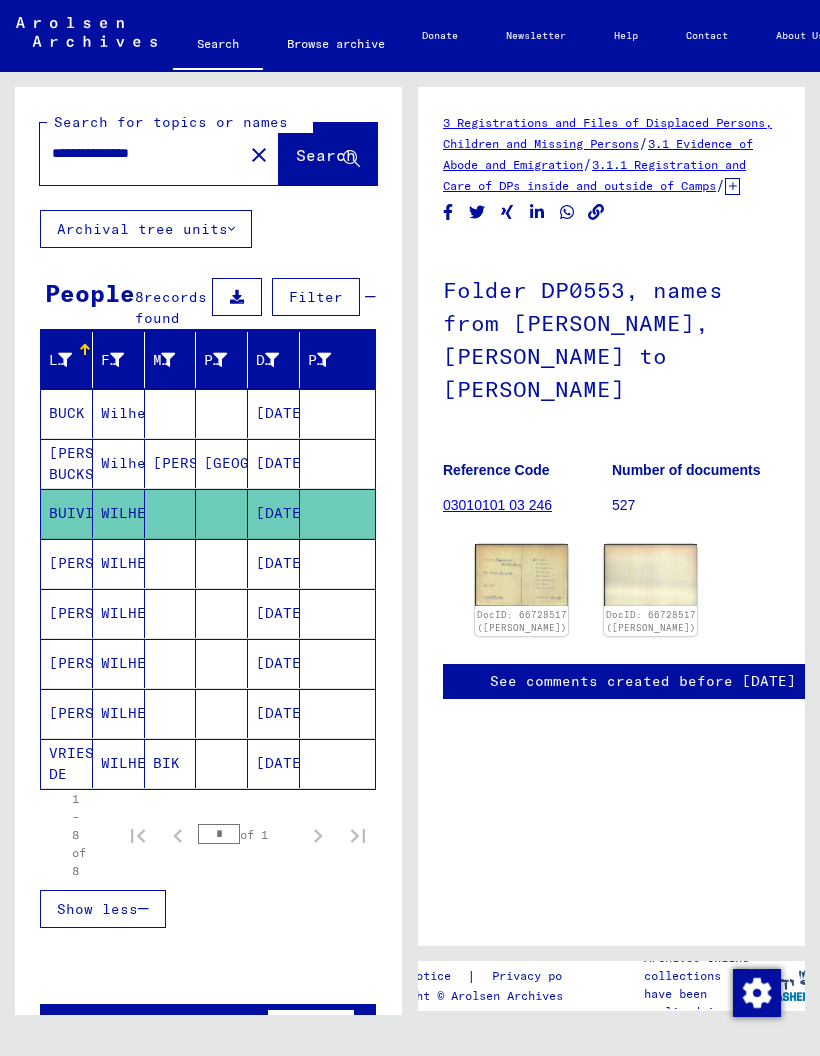 click on "[PERSON_NAME]" at bounding box center (67, 613) 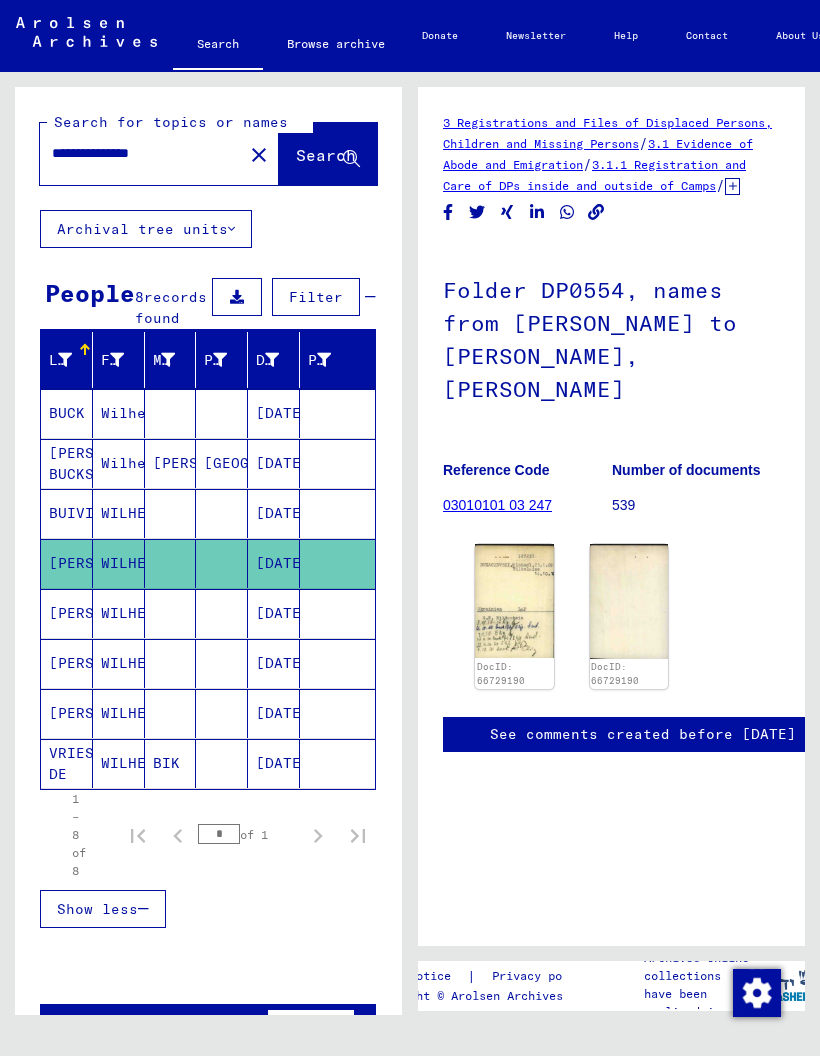 scroll, scrollTop: 0, scrollLeft: 0, axis: both 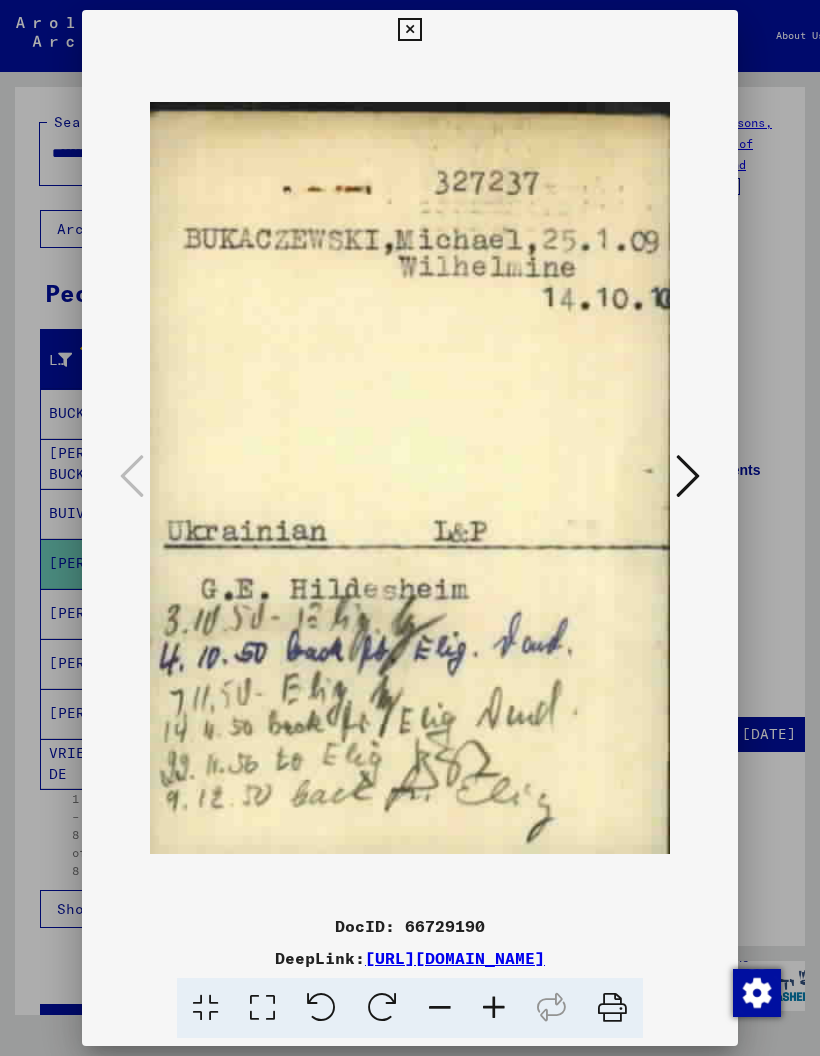 click at bounding box center [409, 30] 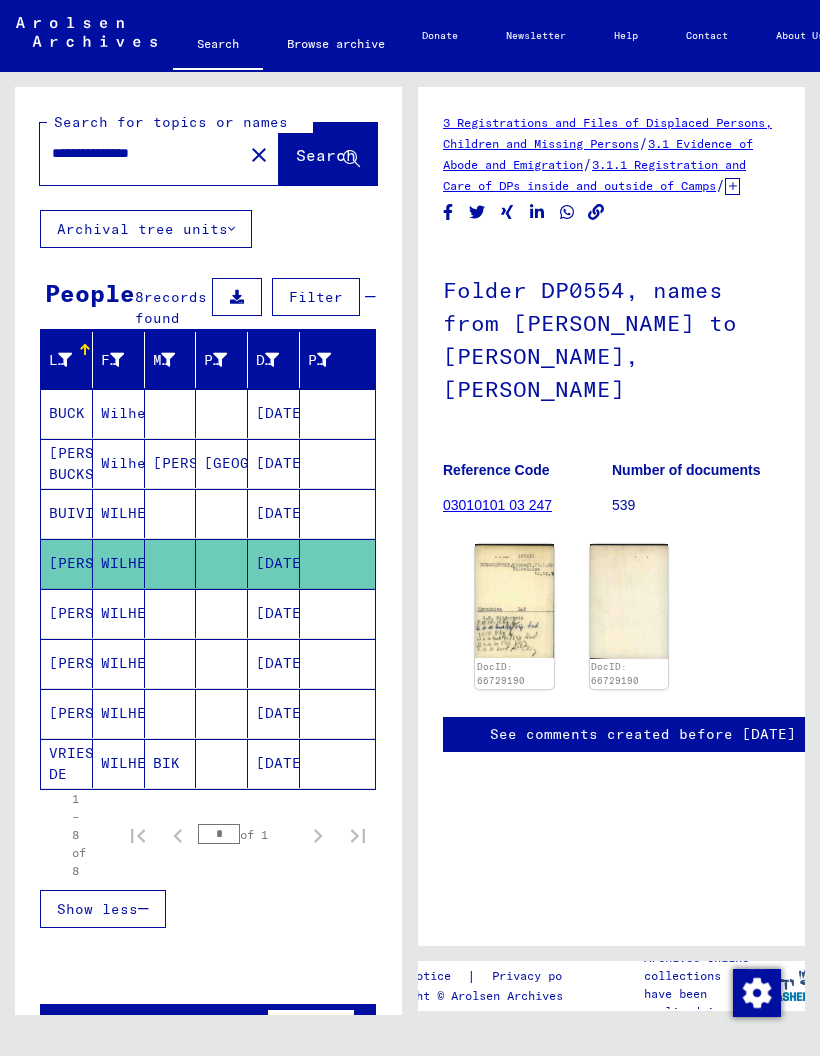 click on "[PERSON_NAME]" at bounding box center (67, 663) 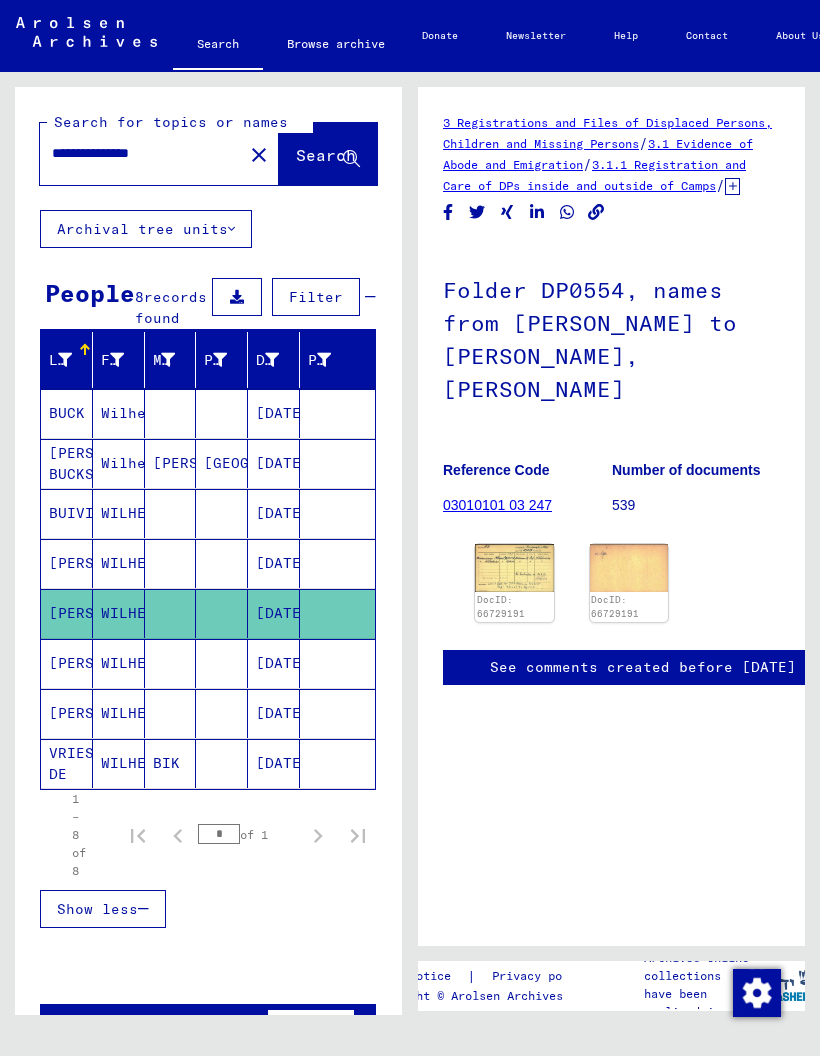 scroll, scrollTop: 0, scrollLeft: 0, axis: both 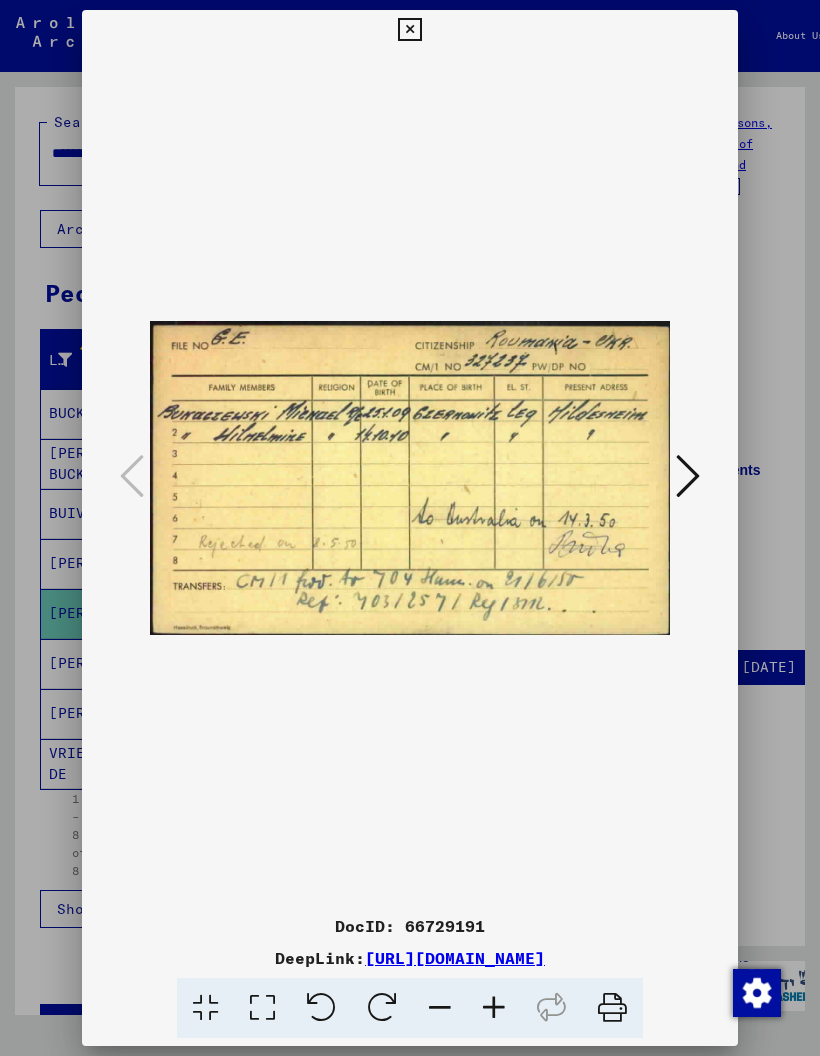 click at bounding box center (688, 476) 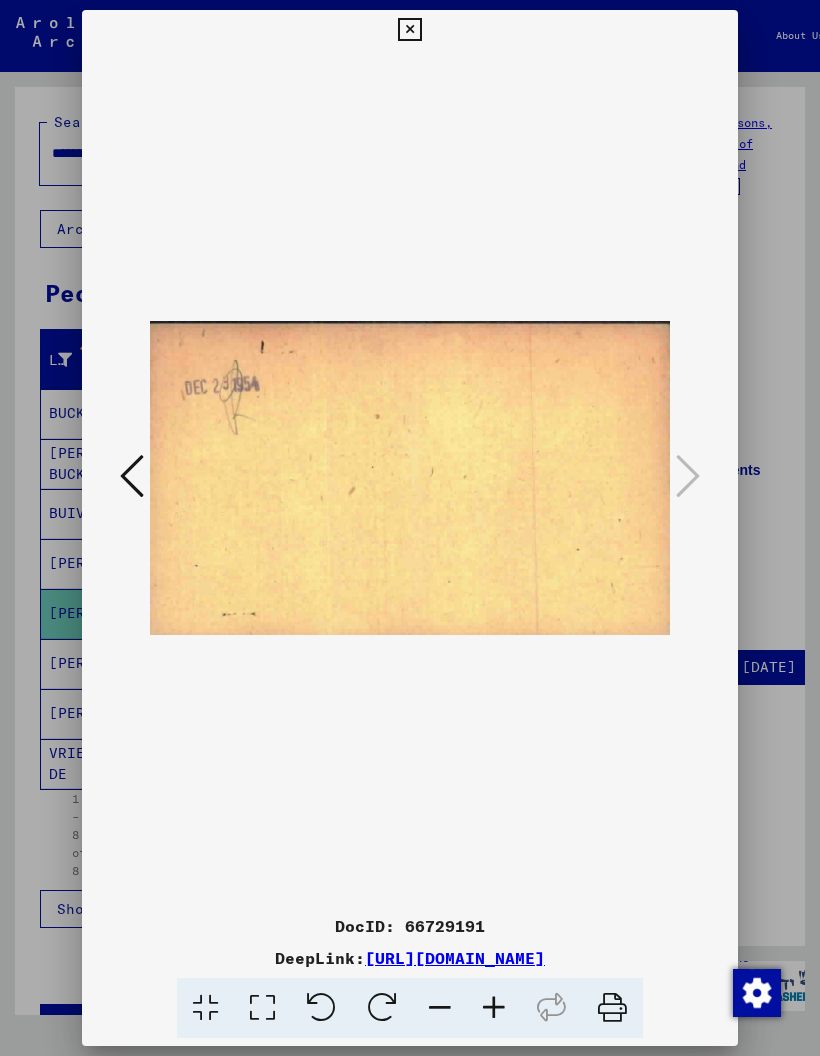click at bounding box center (409, 30) 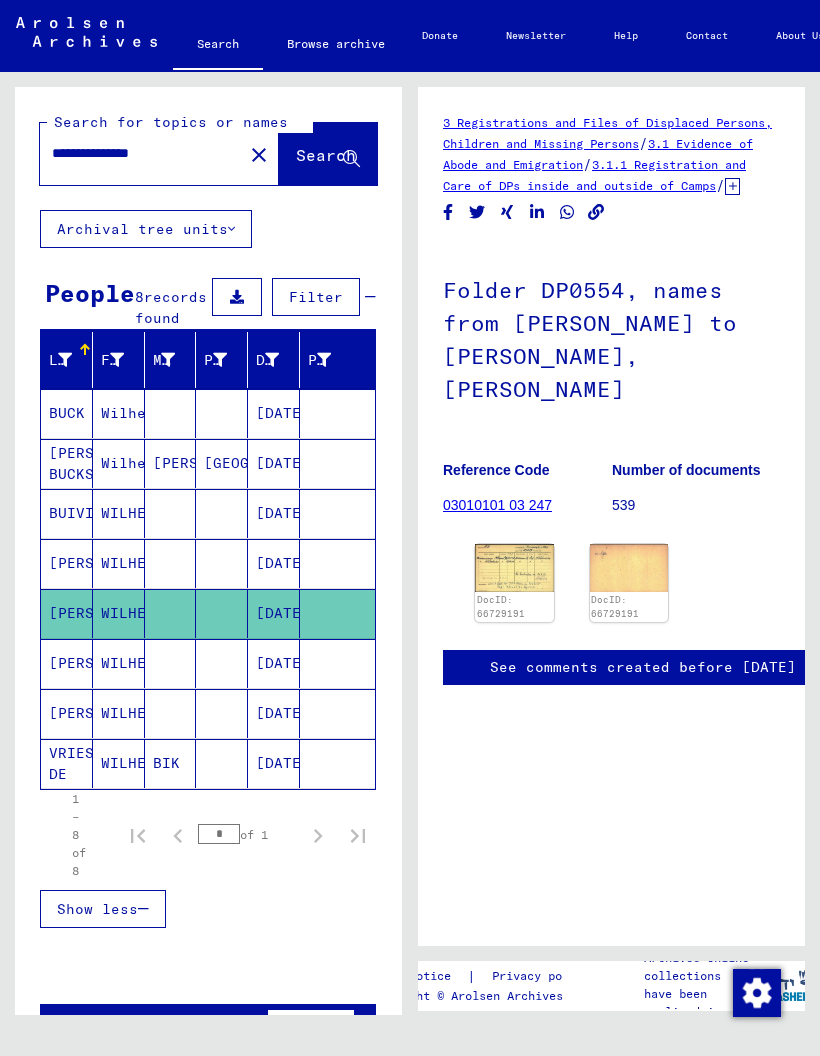 click on "[PERSON_NAME]" at bounding box center (67, 713) 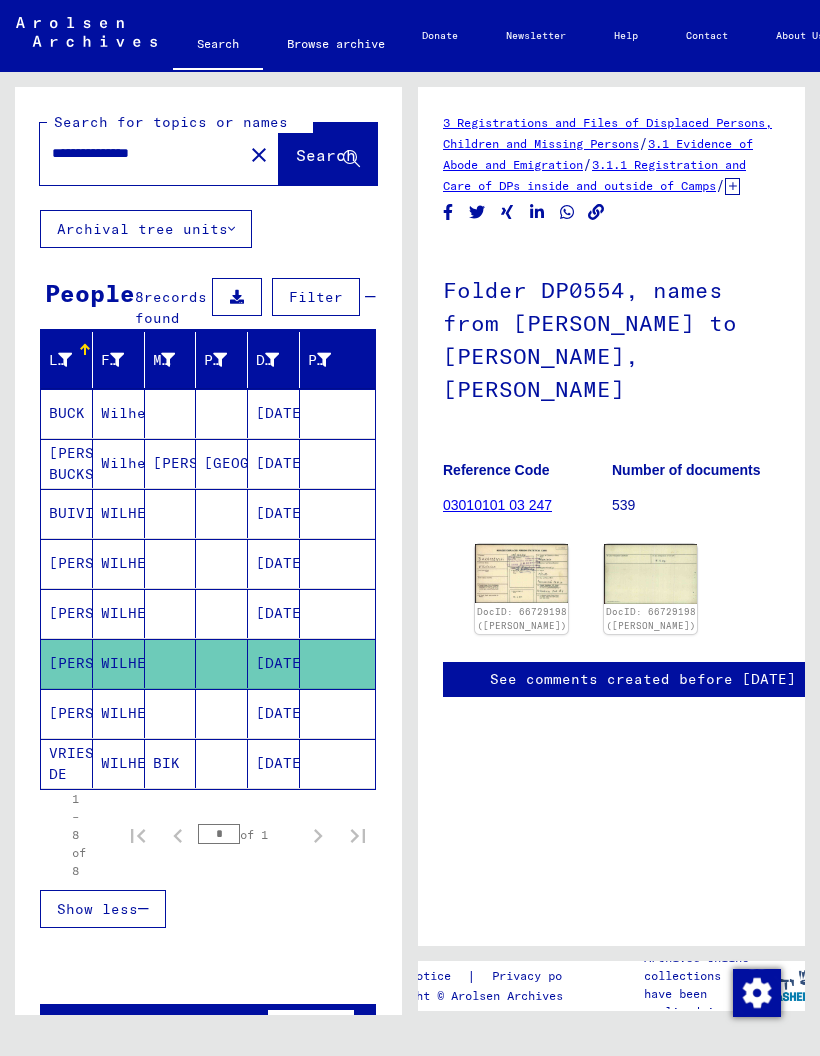 scroll, scrollTop: 0, scrollLeft: 0, axis: both 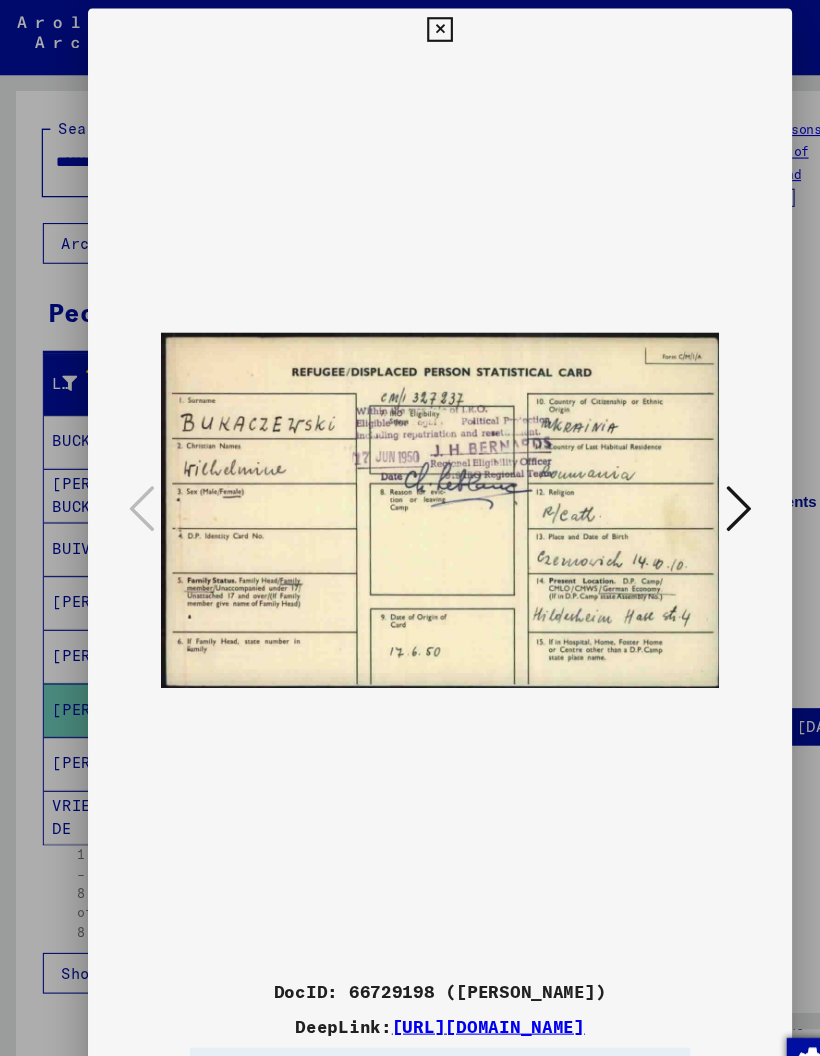 click at bounding box center [688, 476] 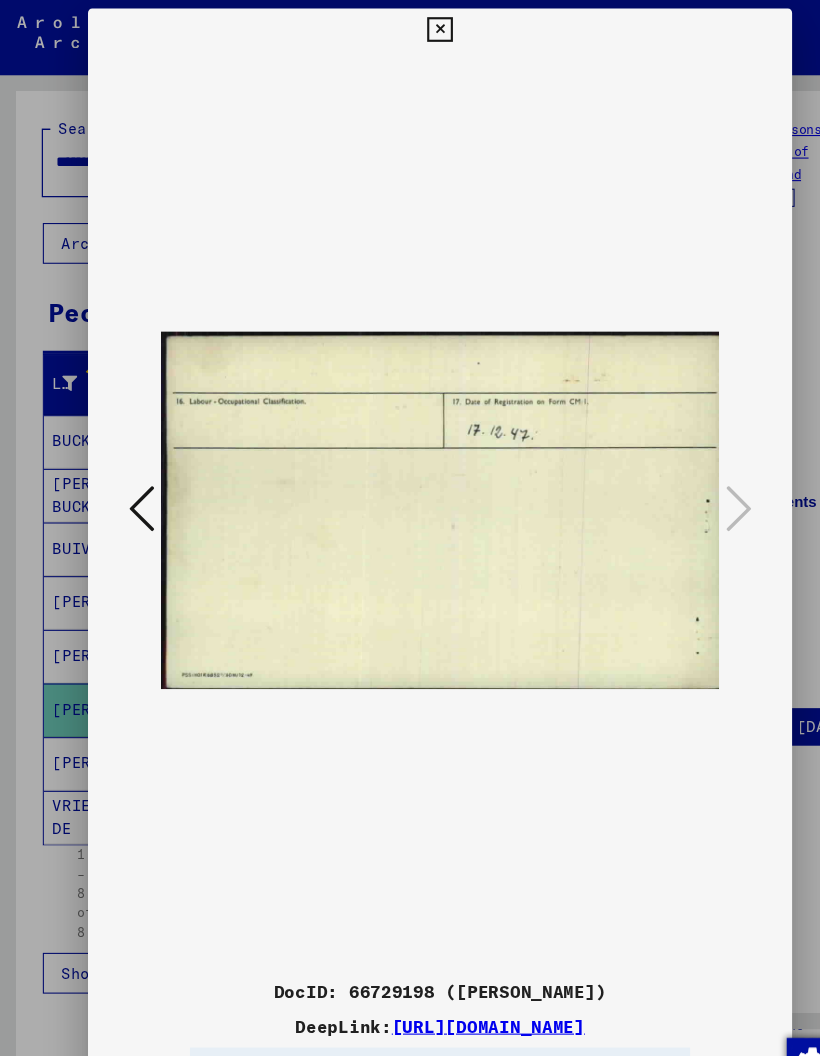 click at bounding box center [409, 30] 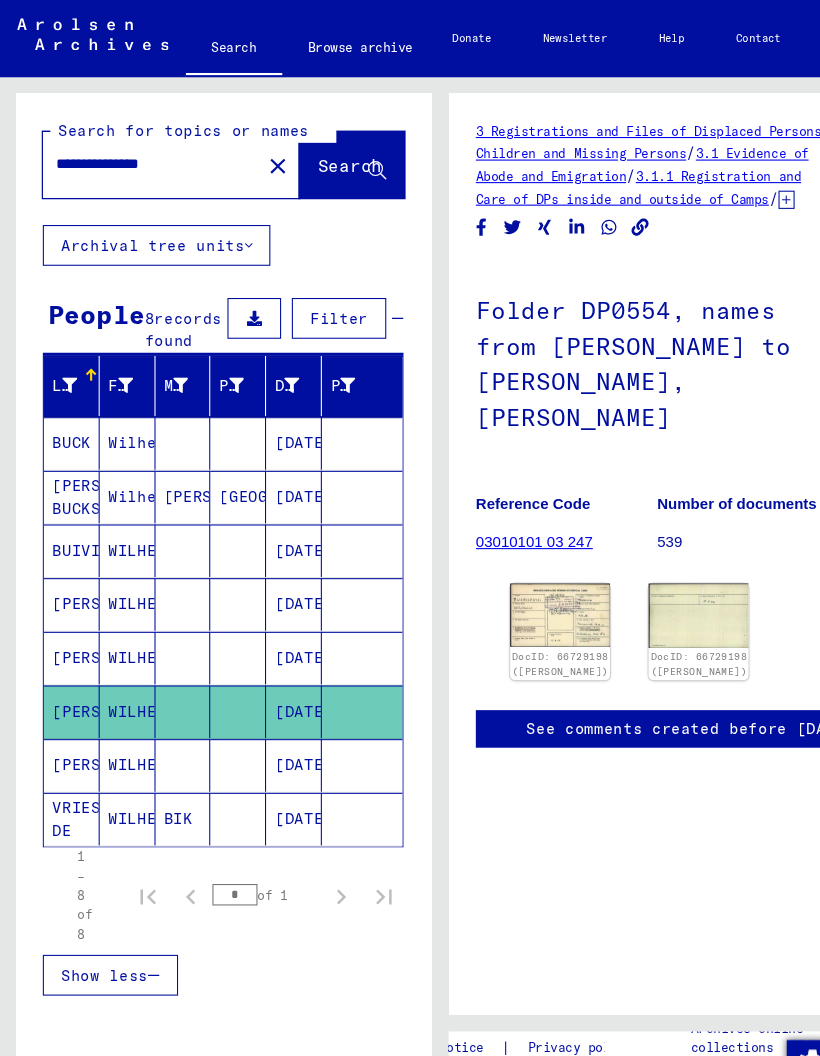 click on "[PERSON_NAME]" at bounding box center (67, 763) 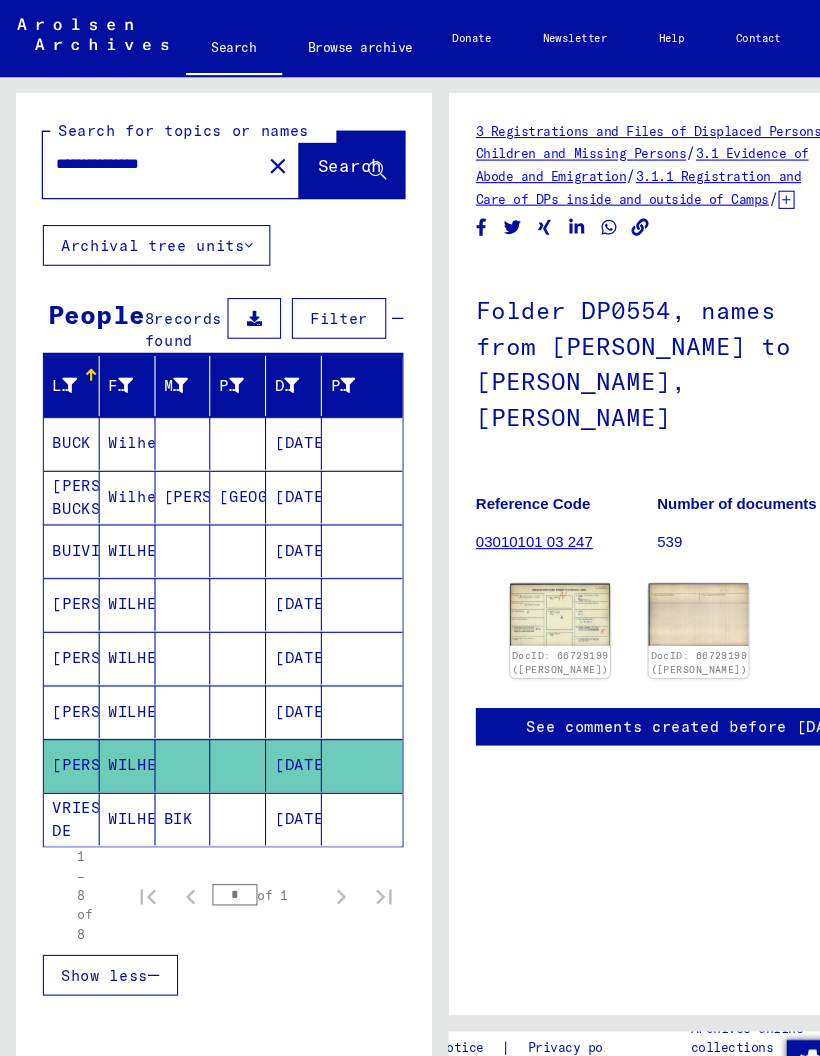 scroll, scrollTop: 0, scrollLeft: 0, axis: both 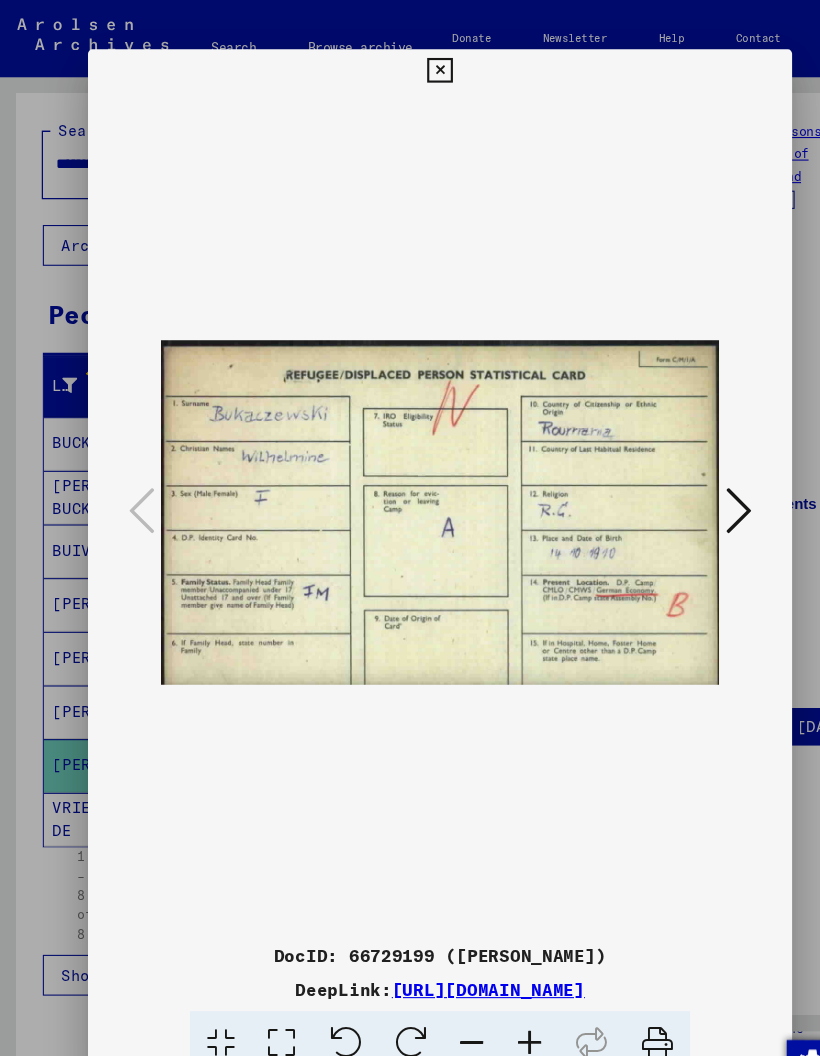 click at bounding box center (409, 66) 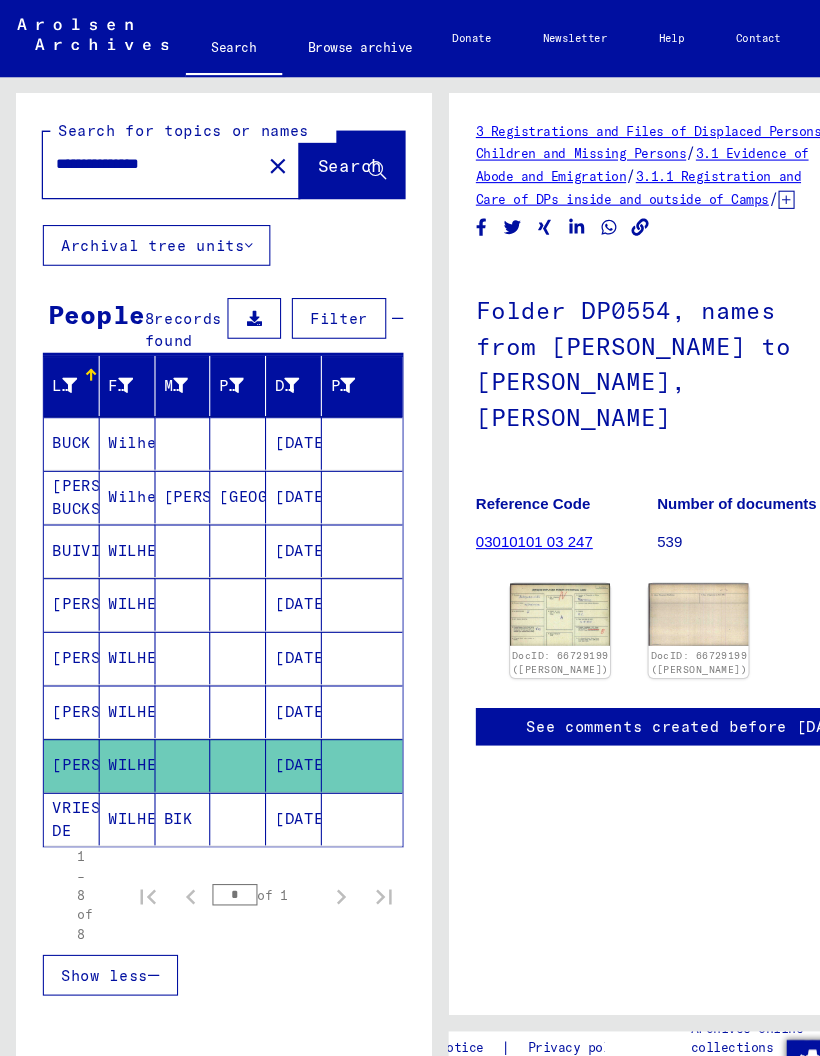 click 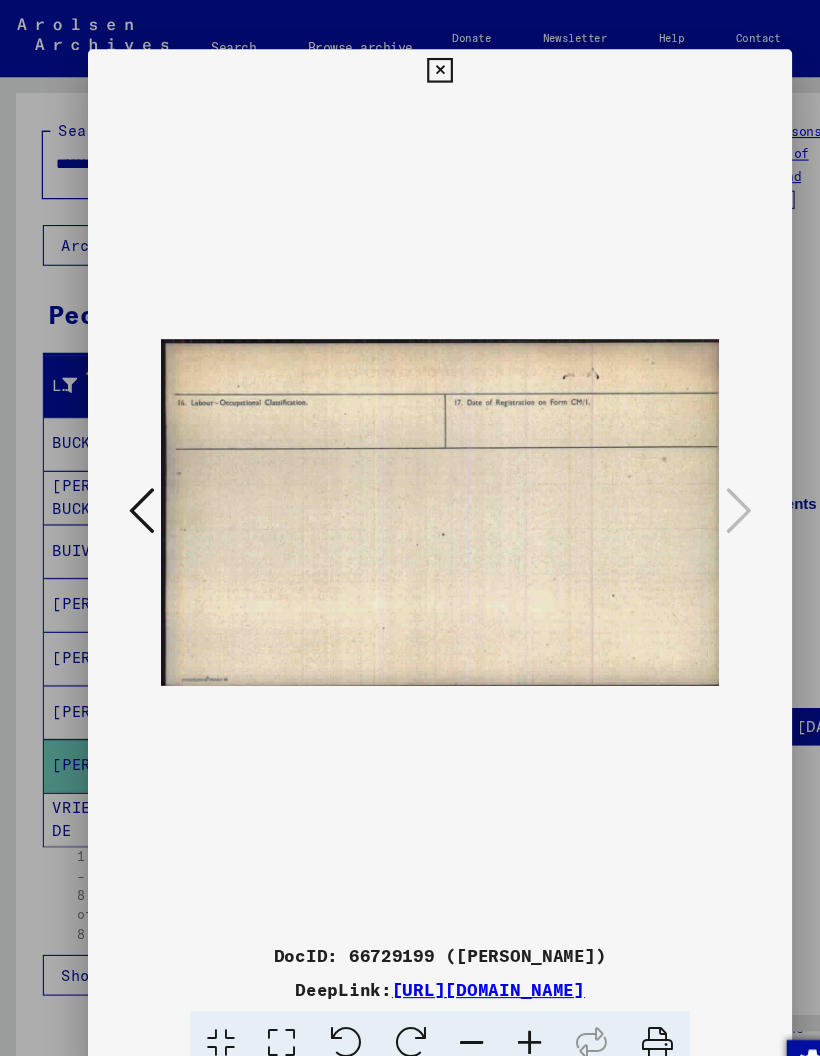 click at bounding box center [409, 66] 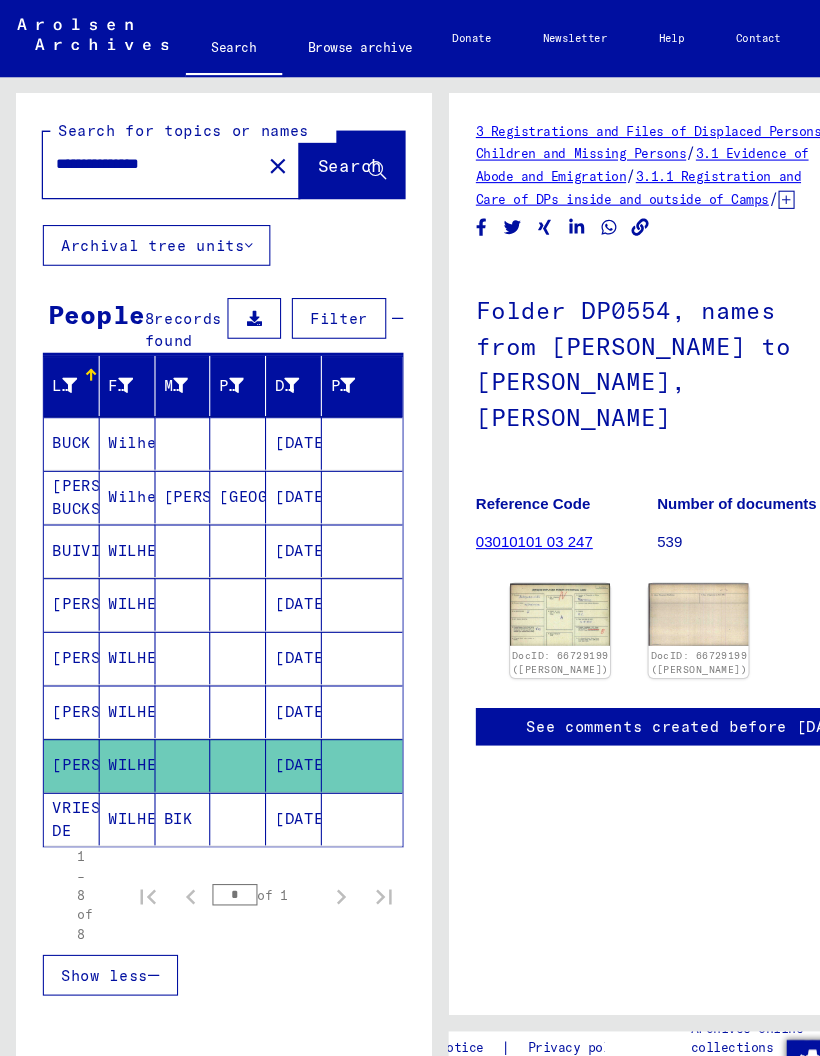click on "VRIES DE" 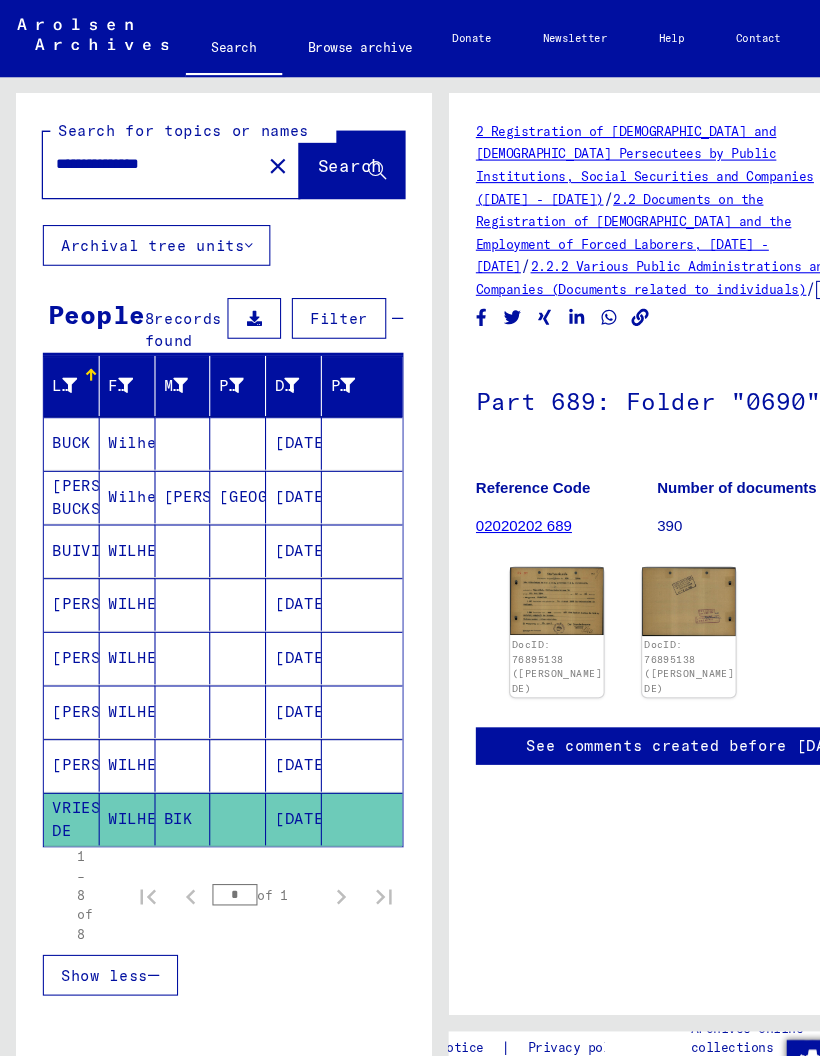scroll, scrollTop: 0, scrollLeft: 0, axis: both 